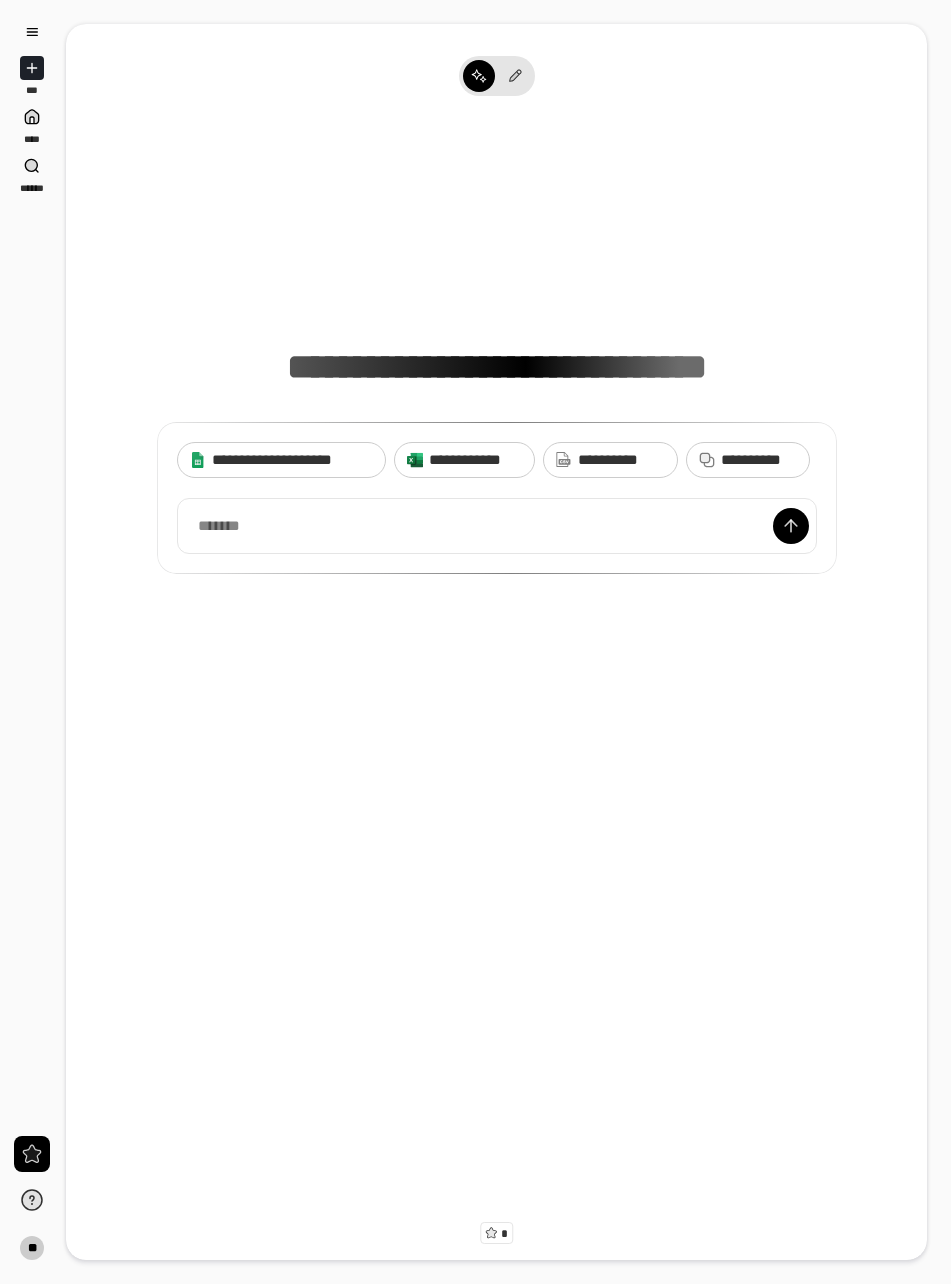scroll, scrollTop: 0, scrollLeft: 0, axis: both 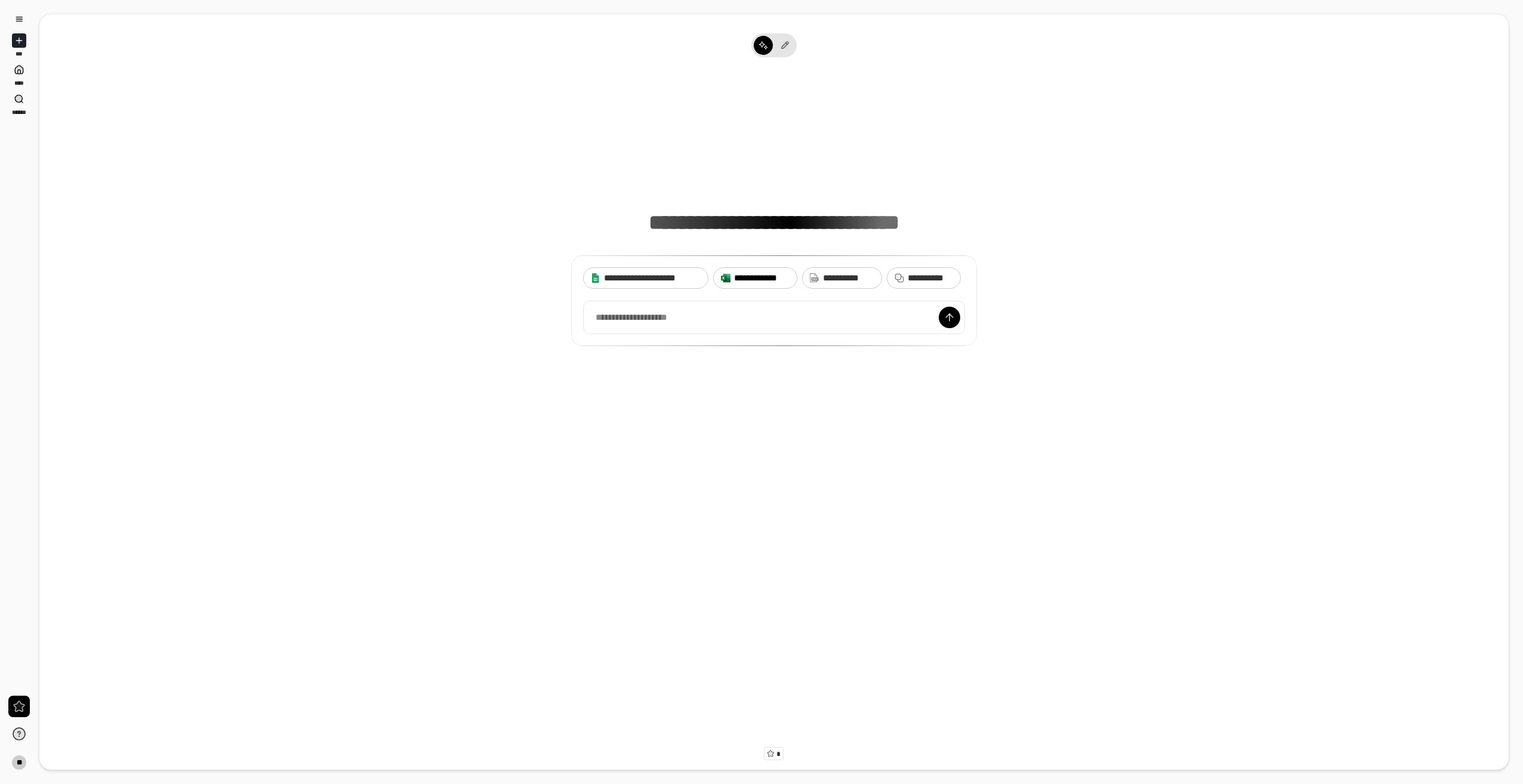 click on "**********" at bounding box center [762, 278] 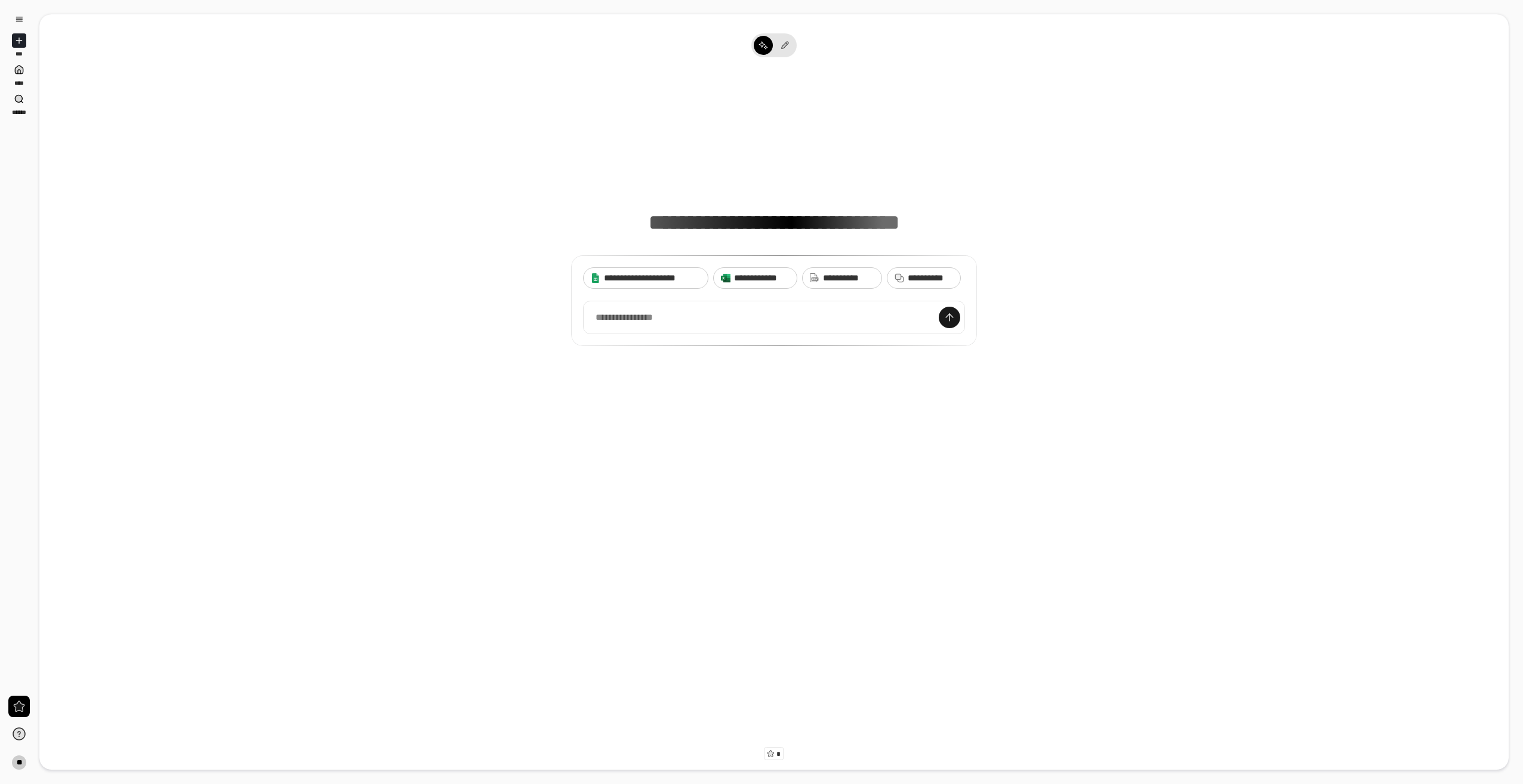 click at bounding box center [949, 317] 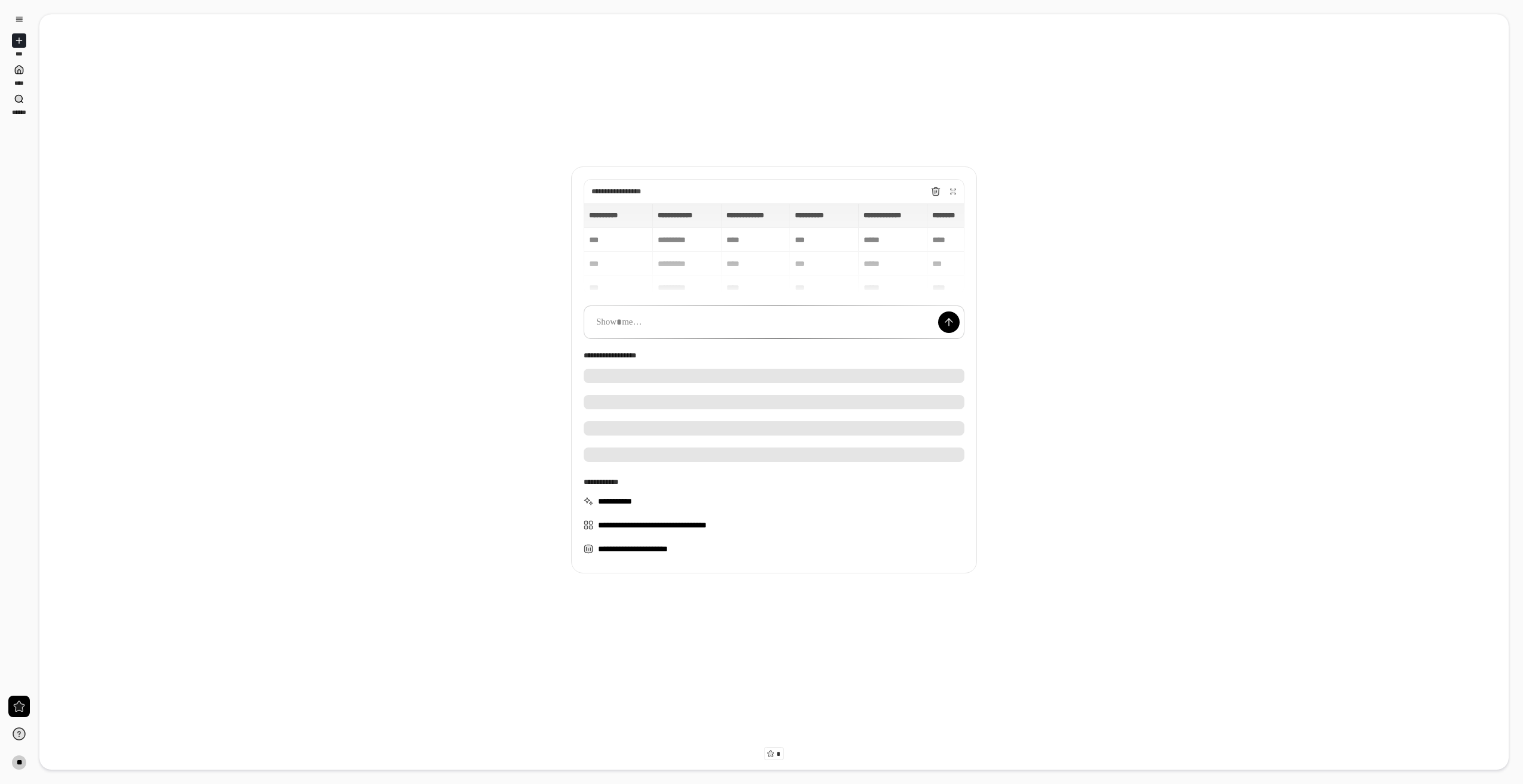 drag, startPoint x: 855, startPoint y: 273, endPoint x: 592, endPoint y: 299, distance: 264.28205 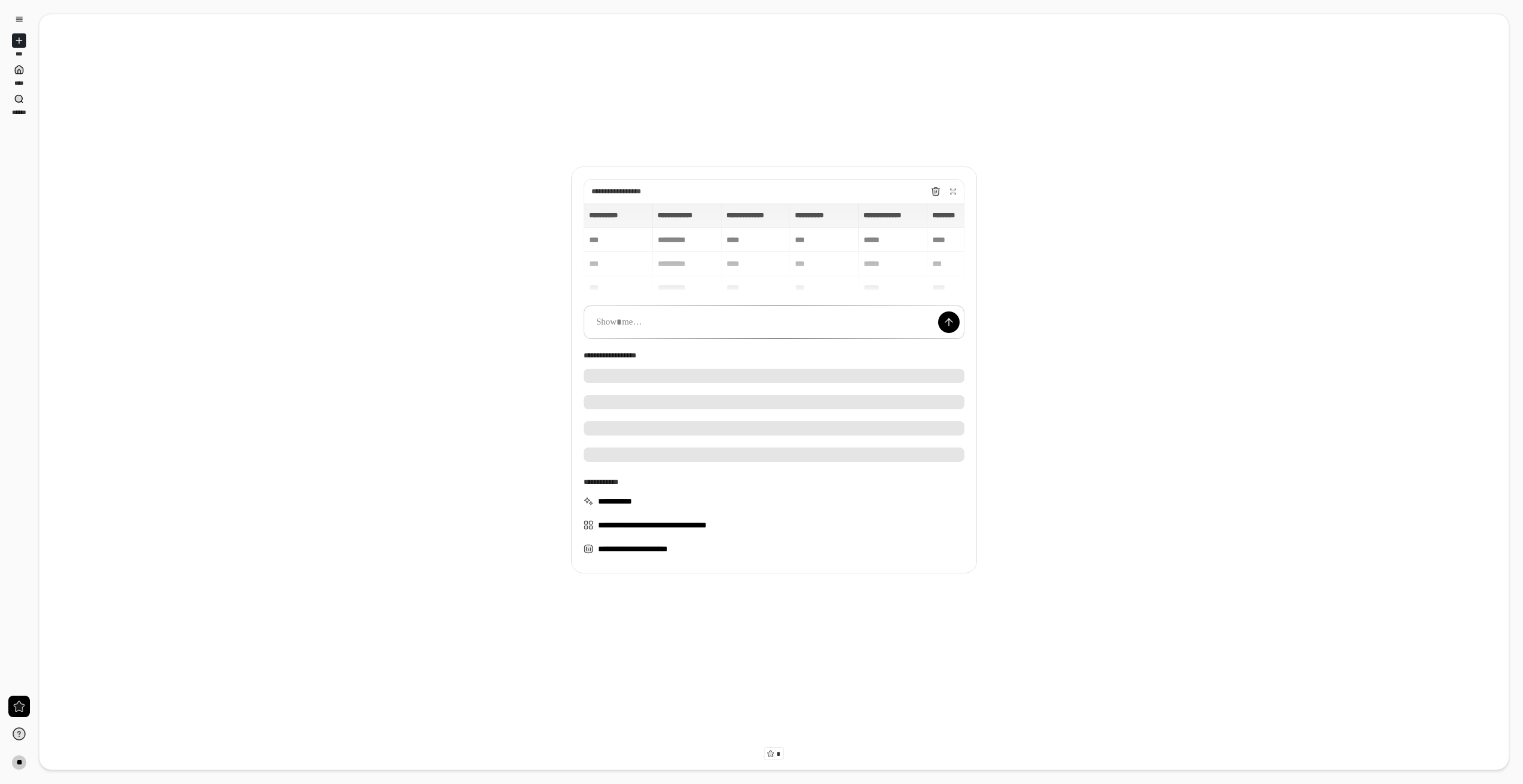 click on "**********" at bounding box center (774, 370) 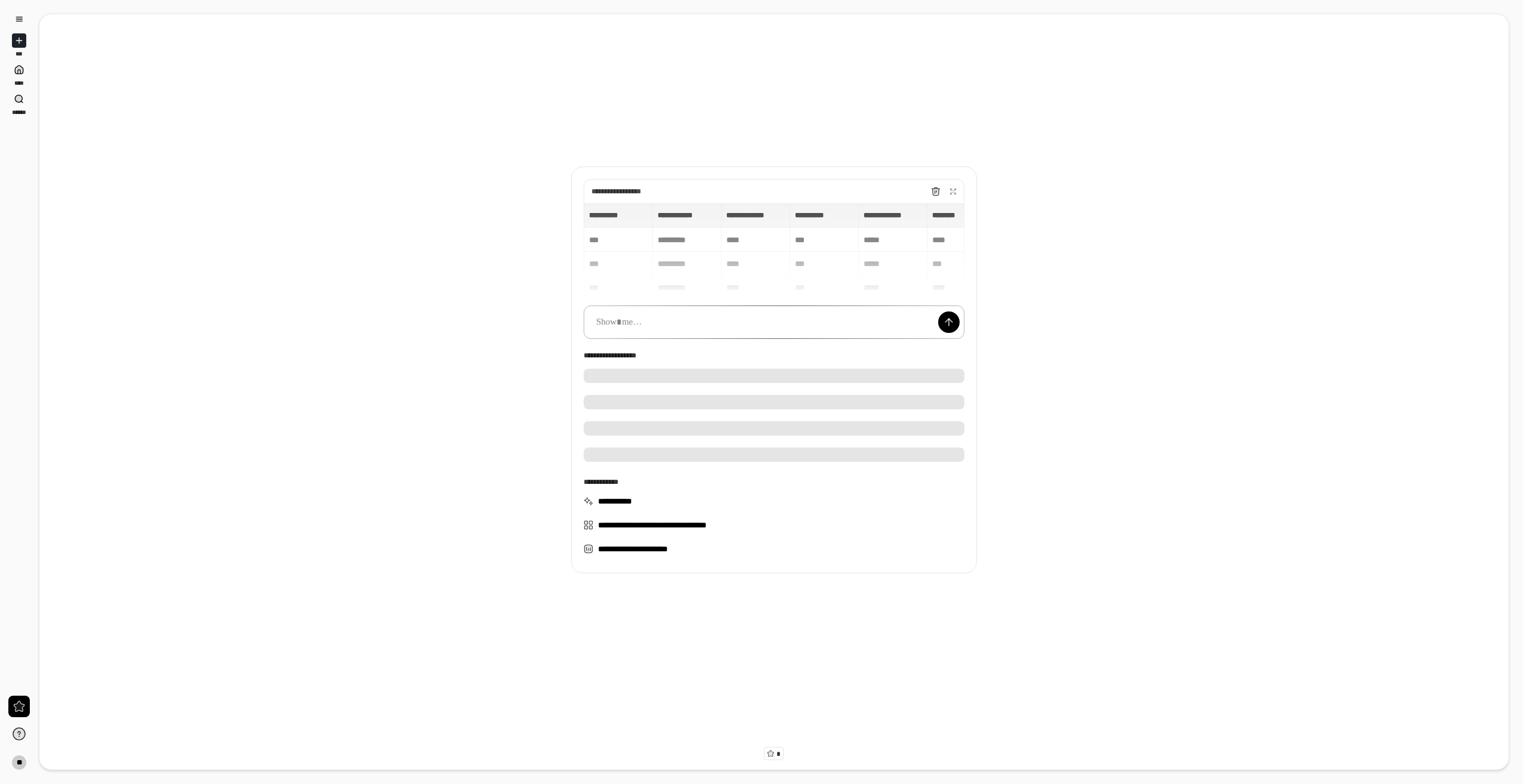 scroll, scrollTop: 8, scrollLeft: 0, axis: vertical 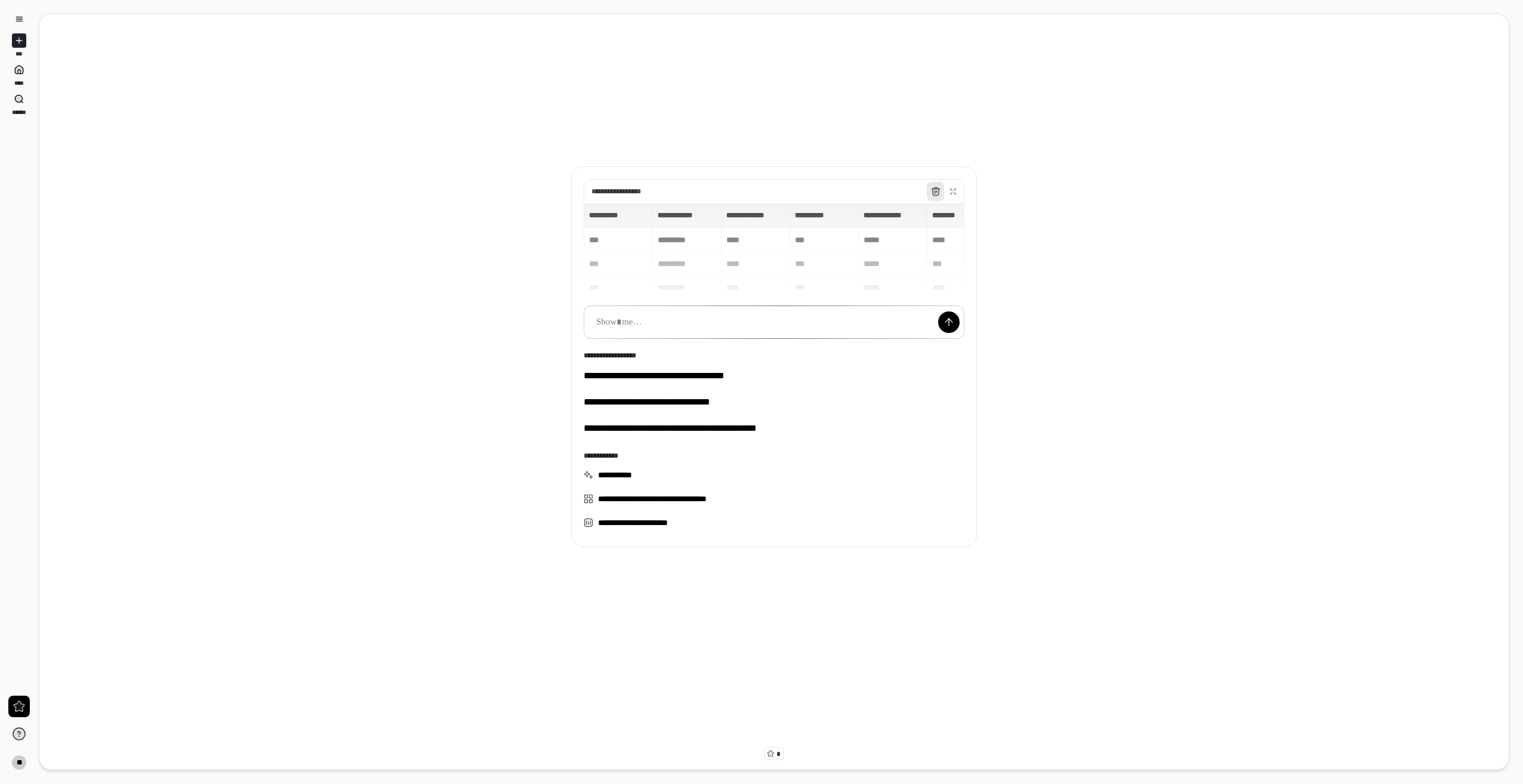 click 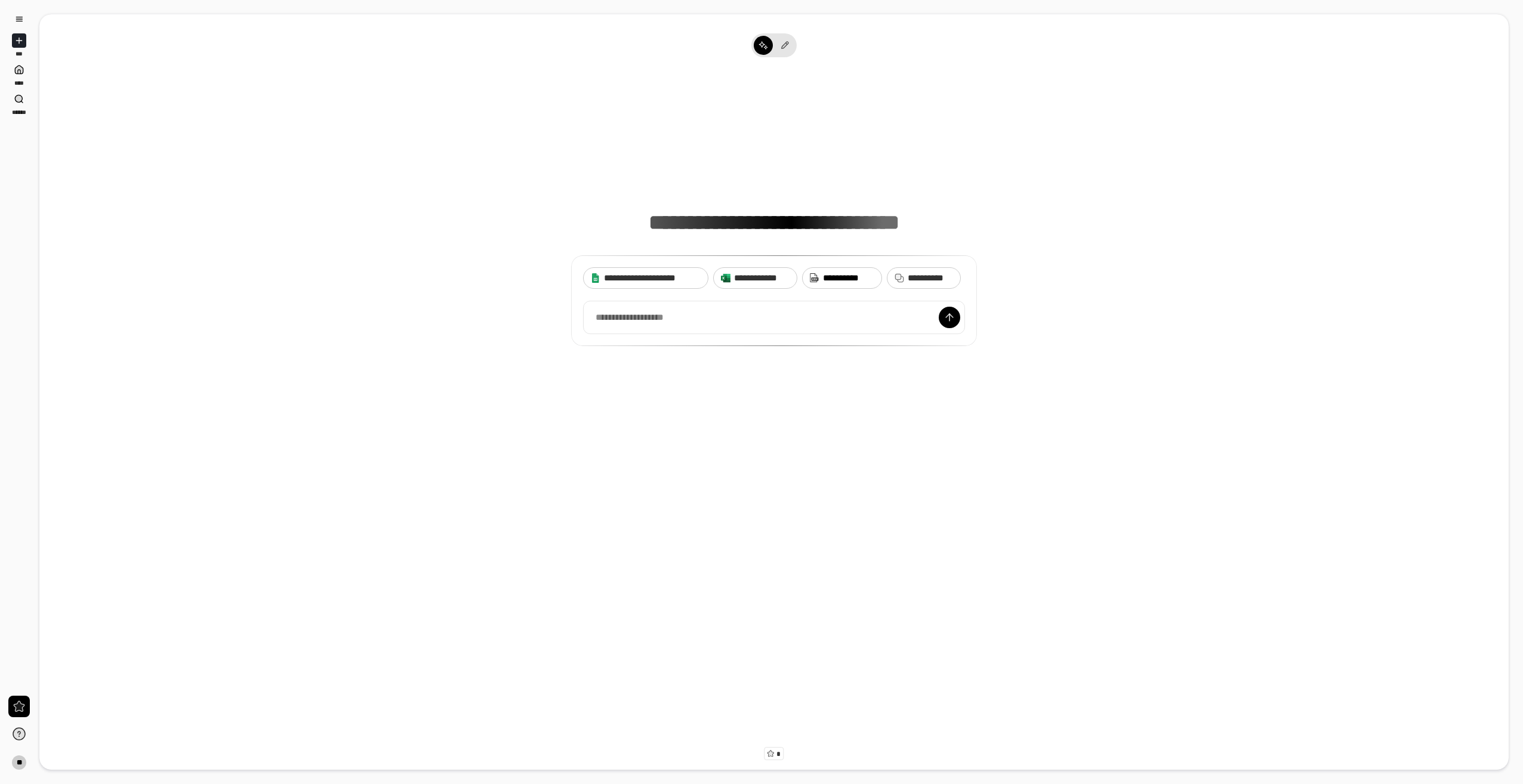 click on "**********" at bounding box center (849, 278) 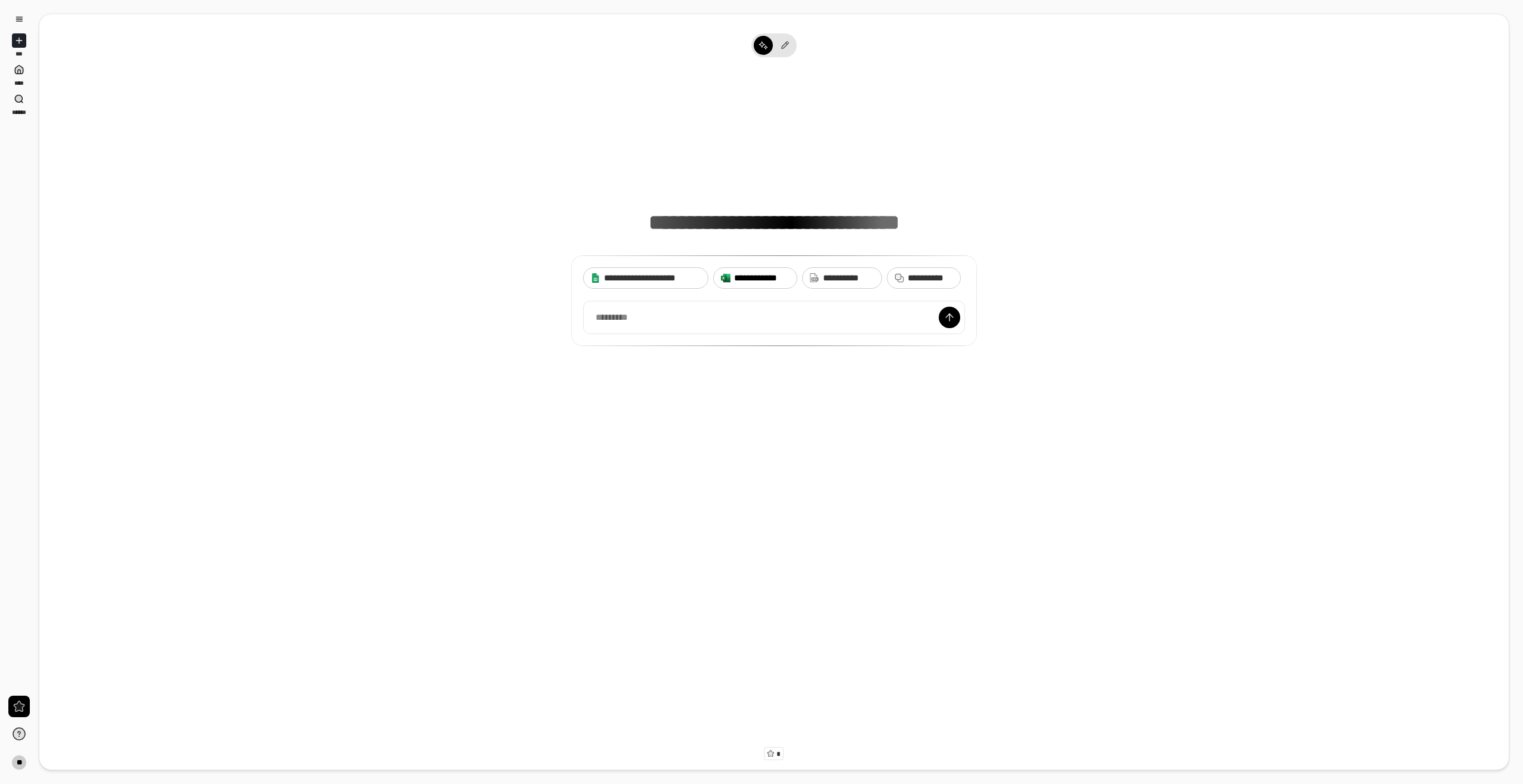 click on "**********" at bounding box center [762, 278] 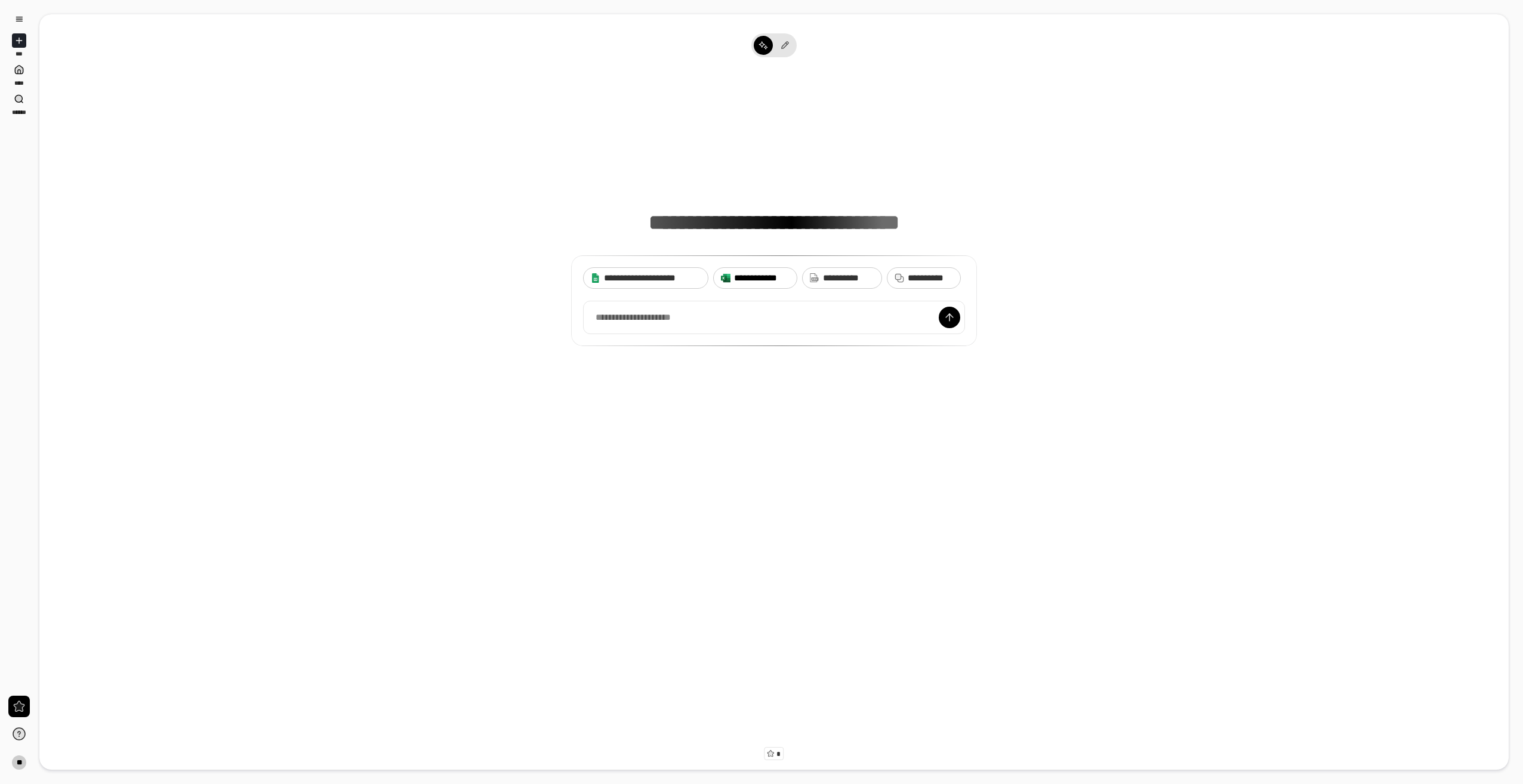 click on "**********" at bounding box center [762, 278] 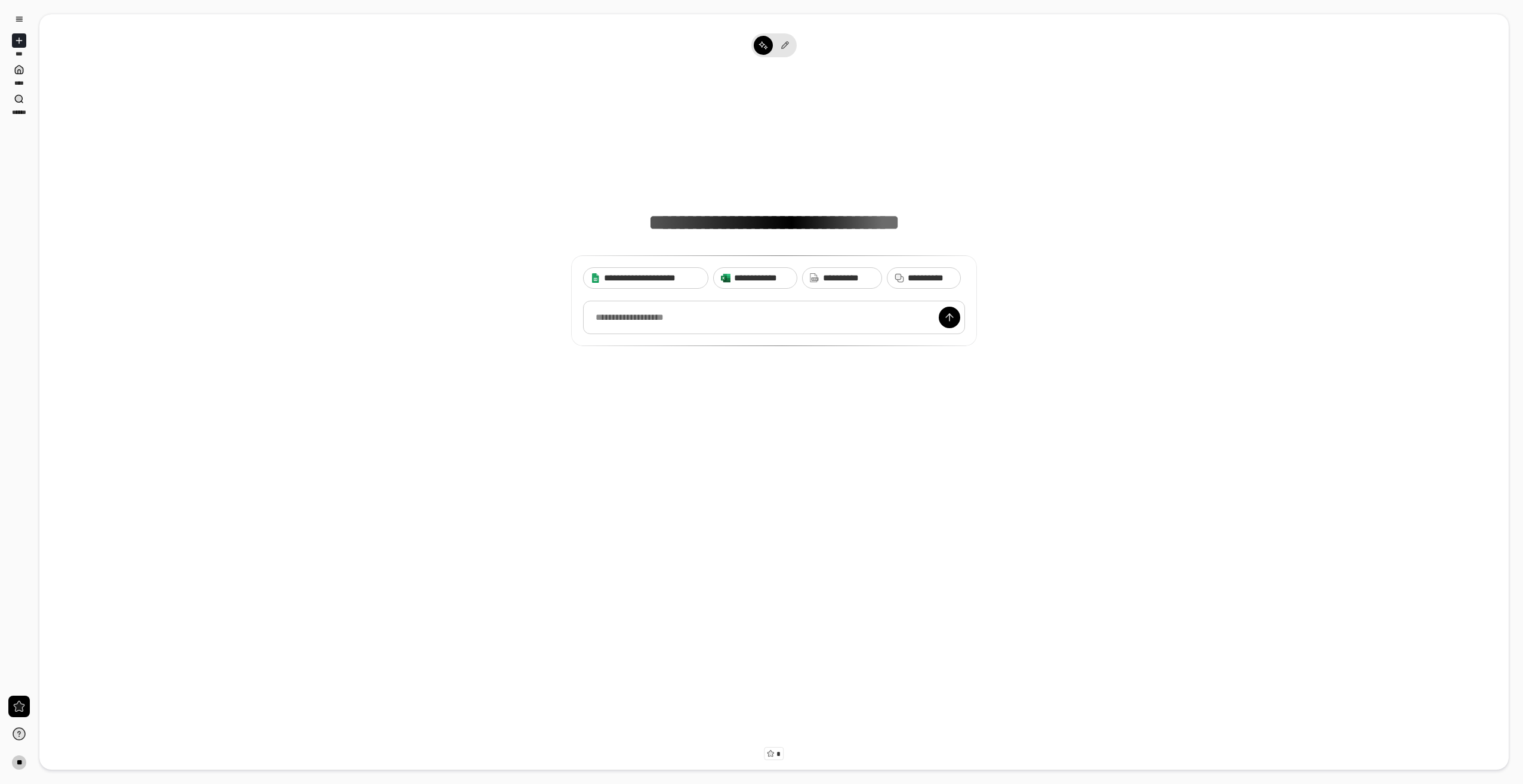 click at bounding box center (774, 317) 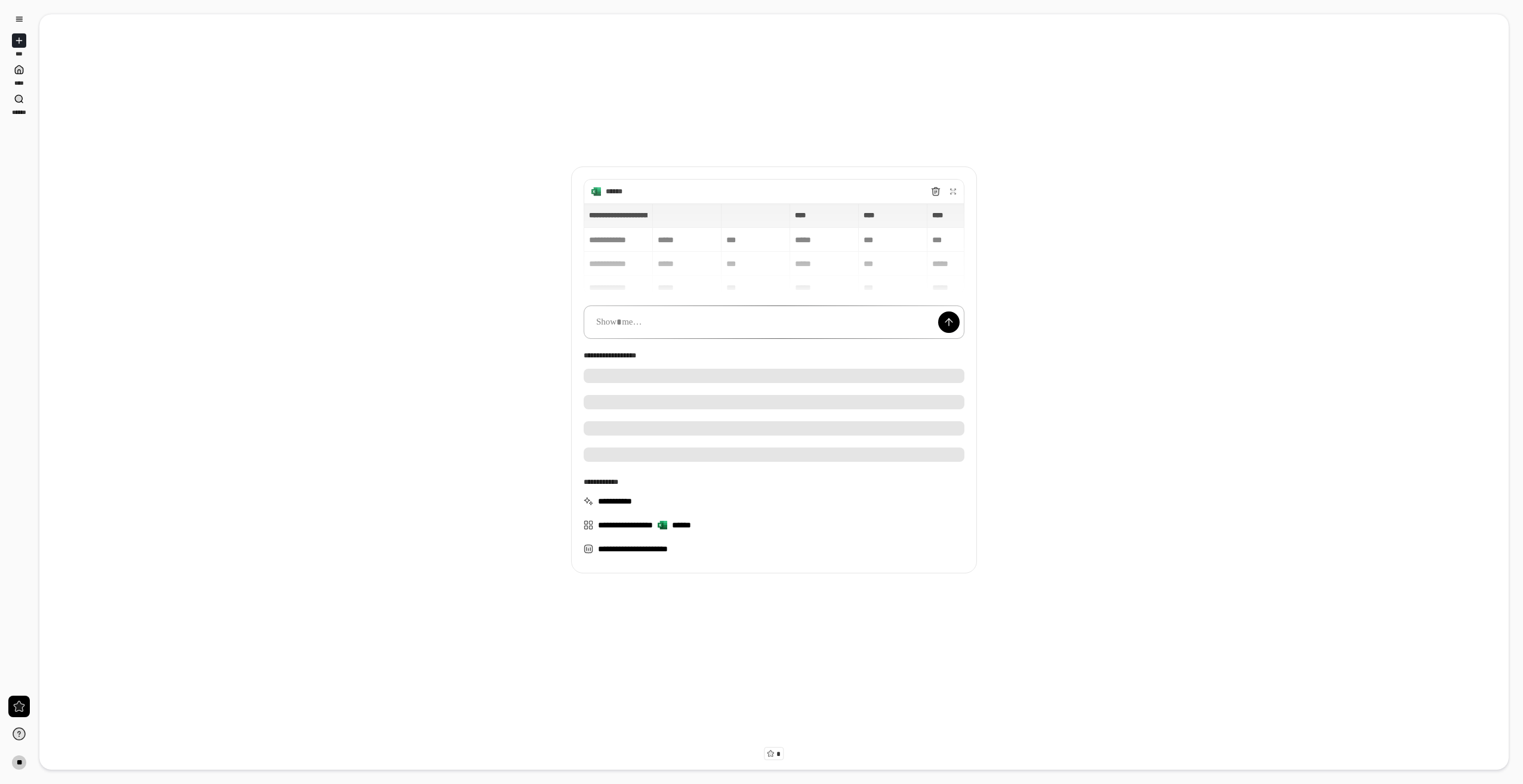click at bounding box center [774, 322] 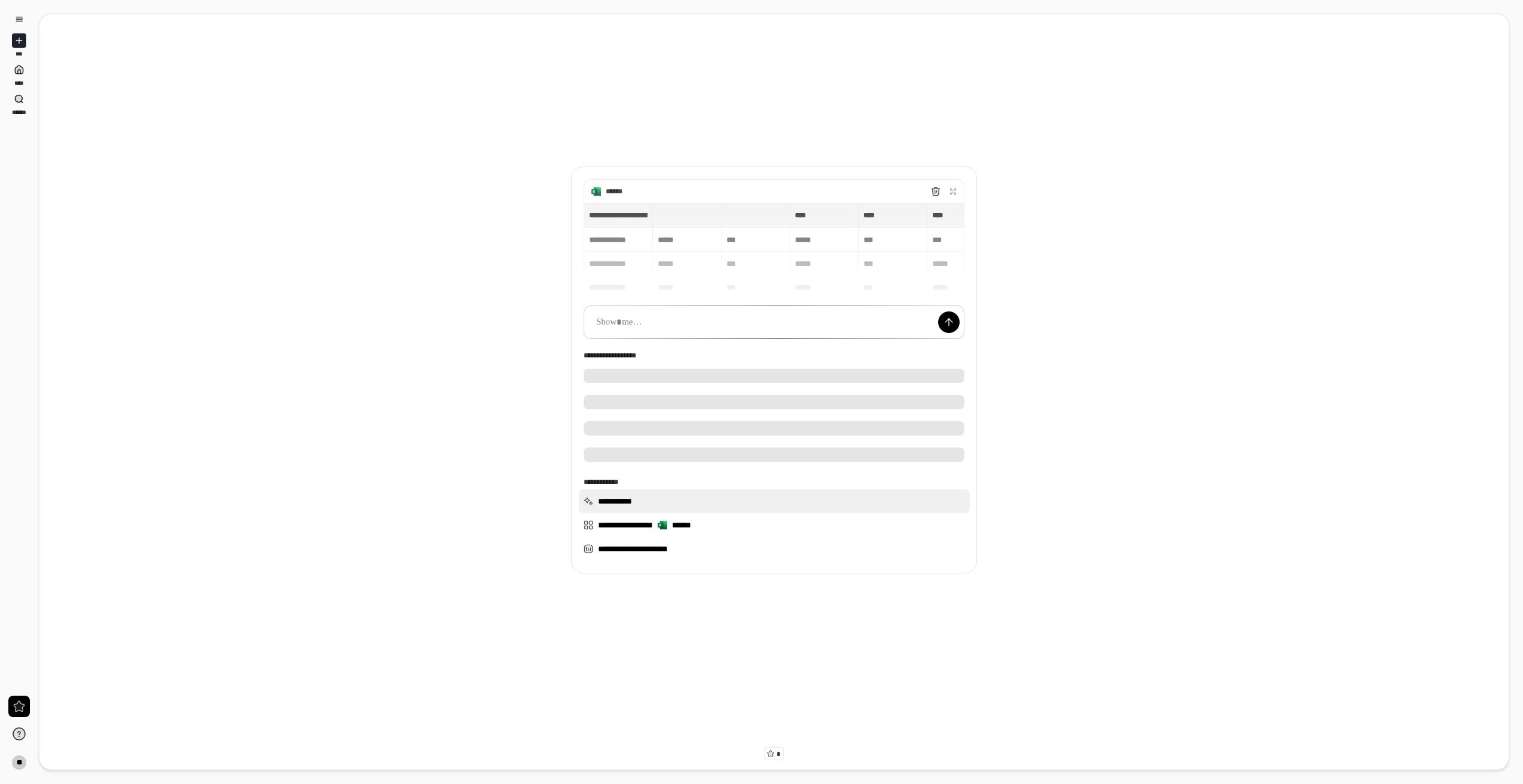 click on "**********" at bounding box center [774, 501] 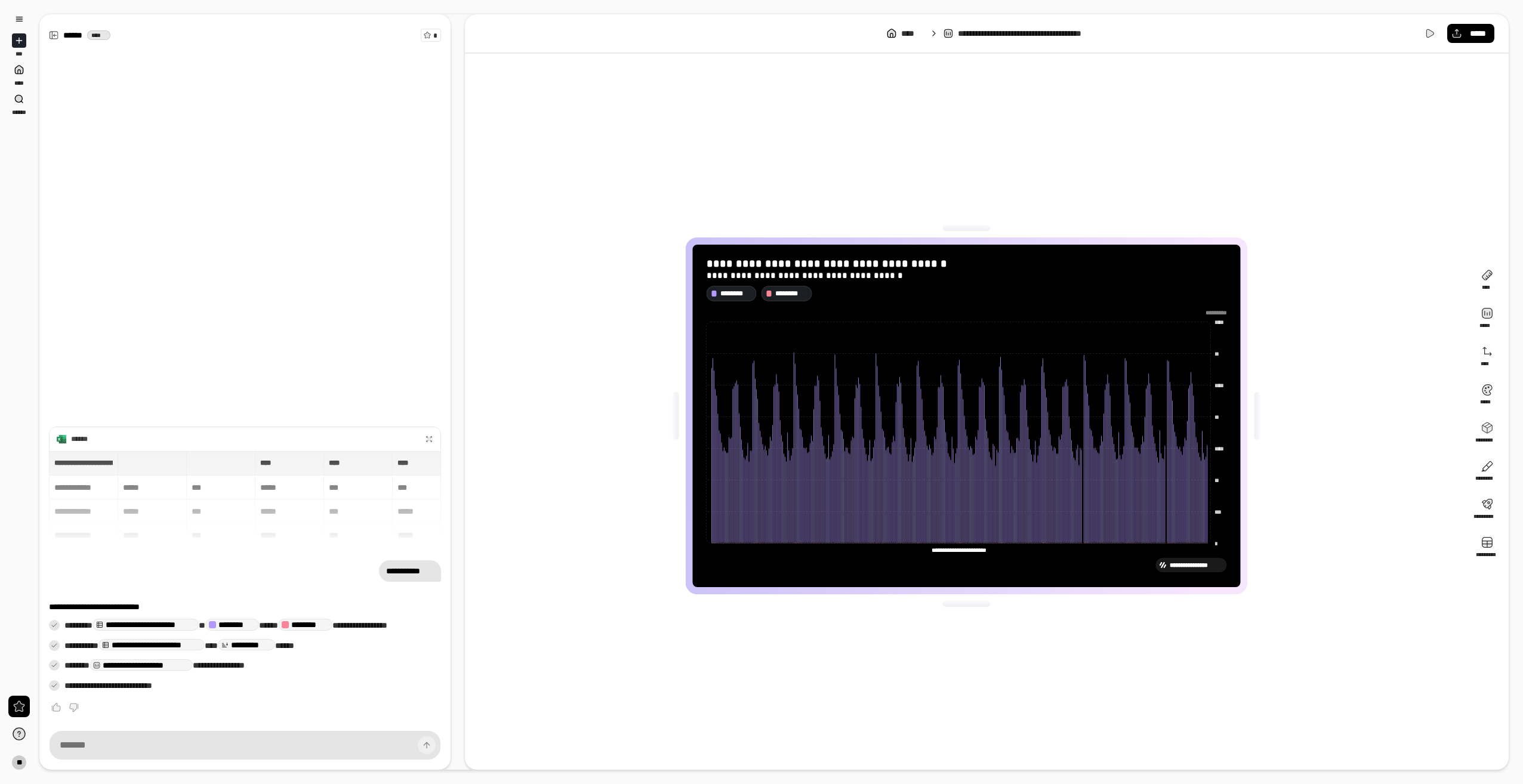 click on "**********" at bounding box center (1196, 565) 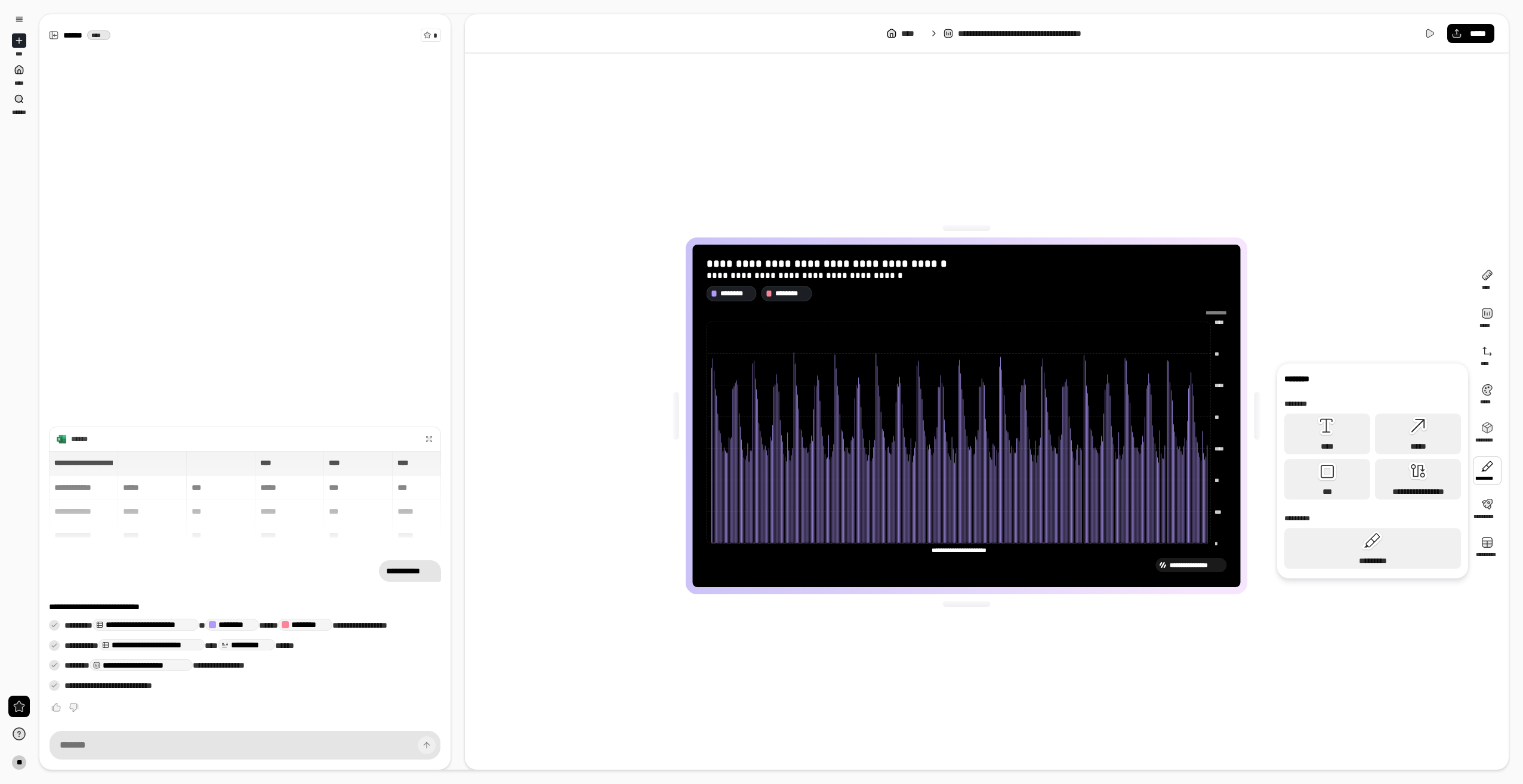 click at bounding box center [1487, 471] 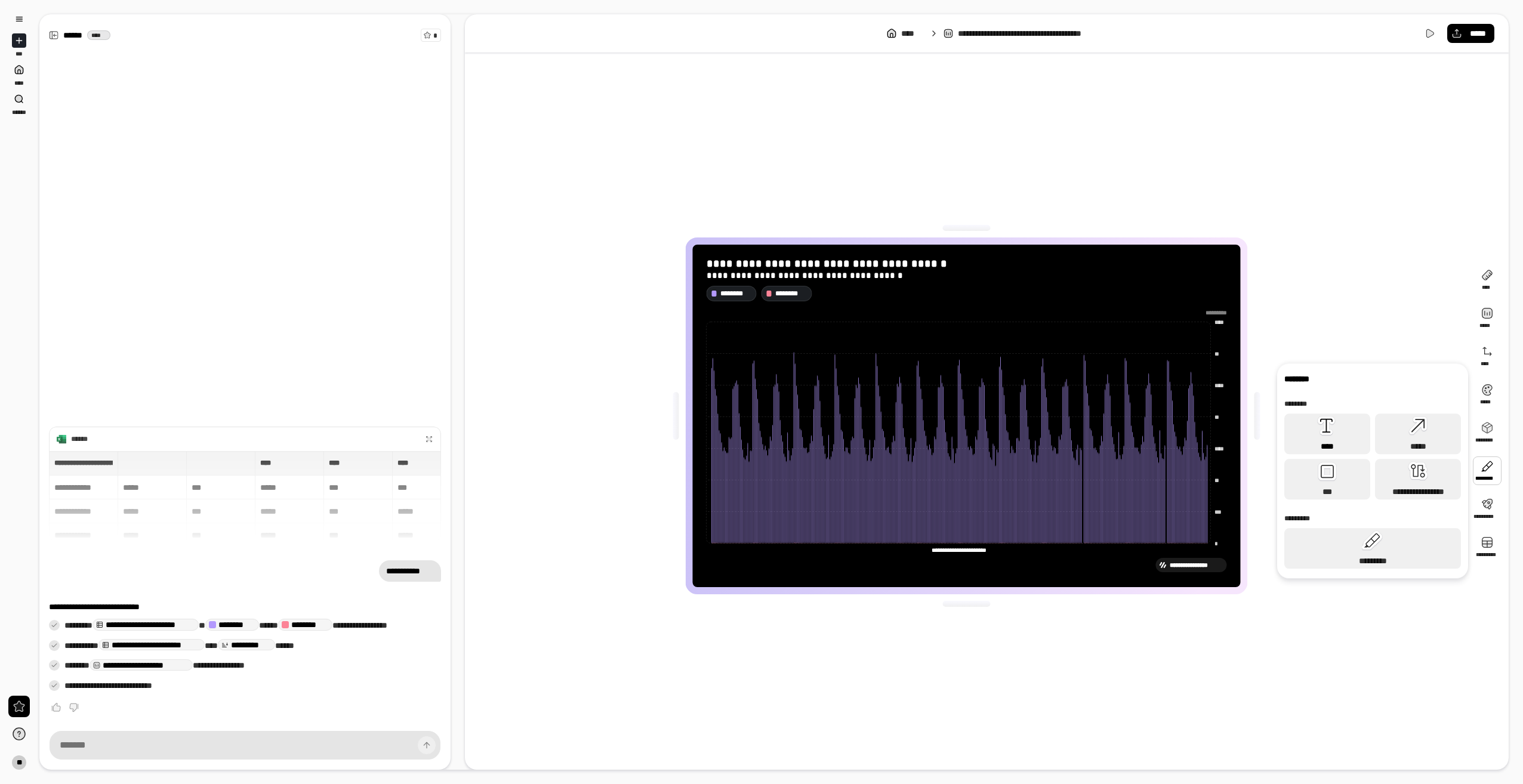 click on "****" at bounding box center [1327, 446] 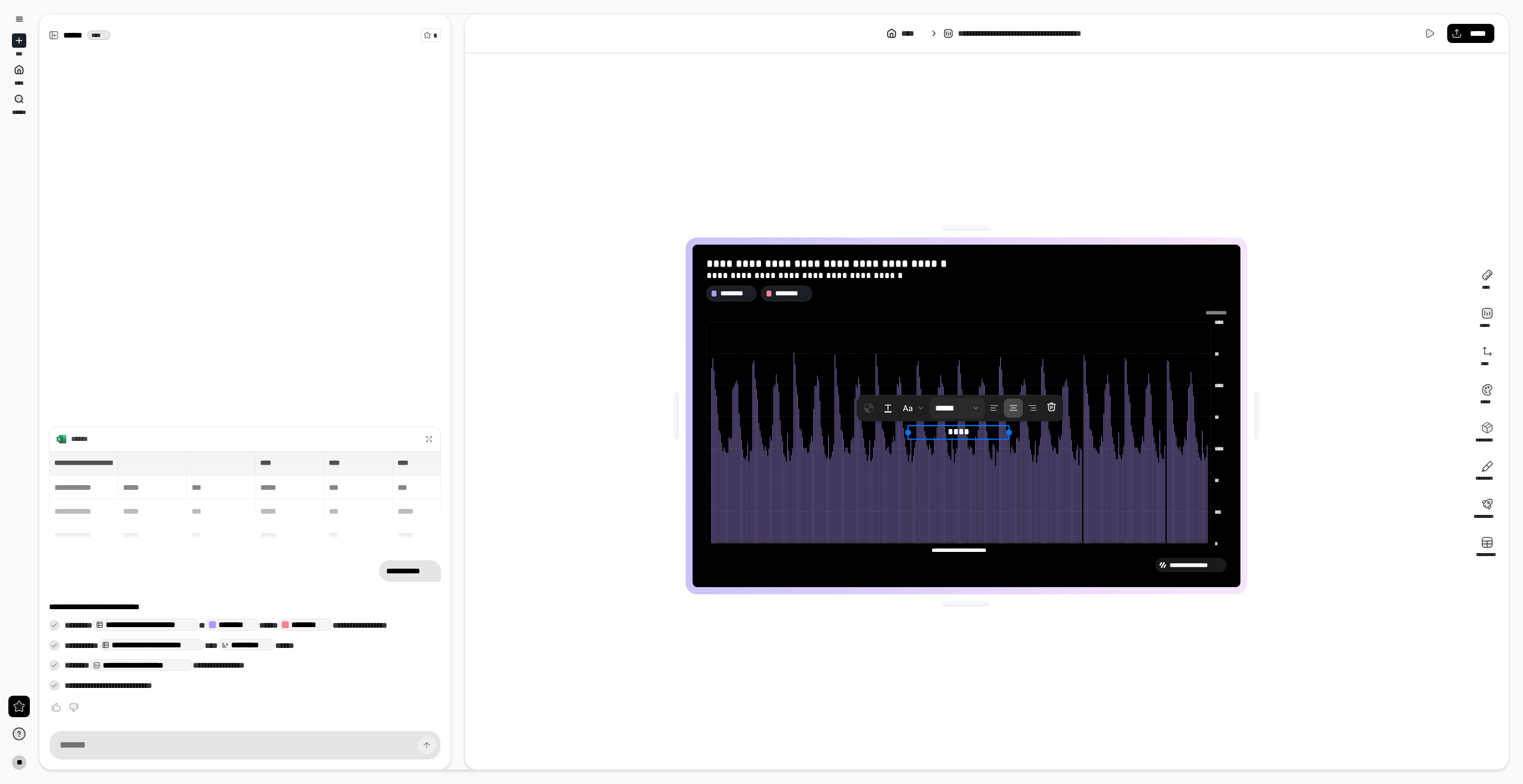 click at bounding box center (957, 408) 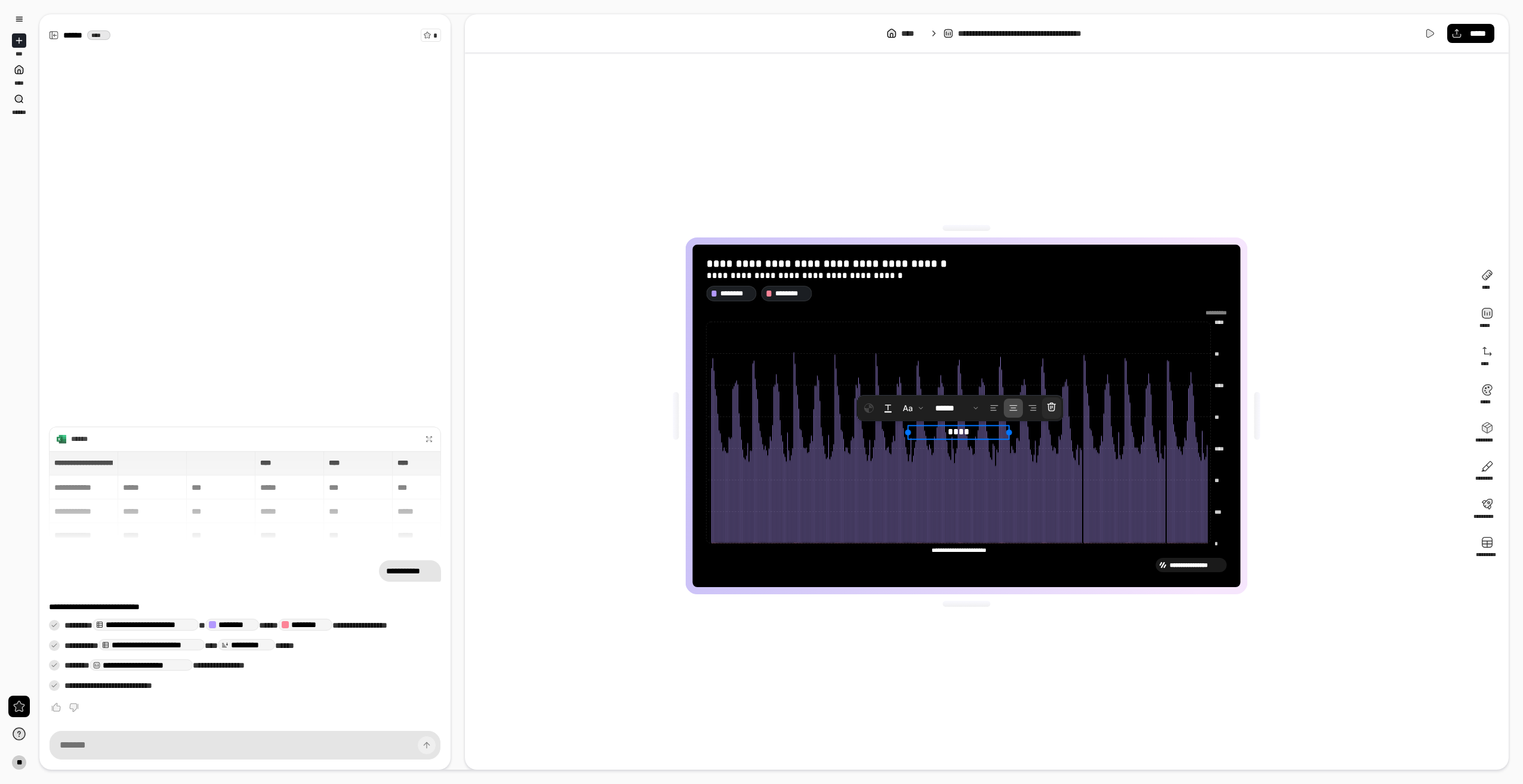 click 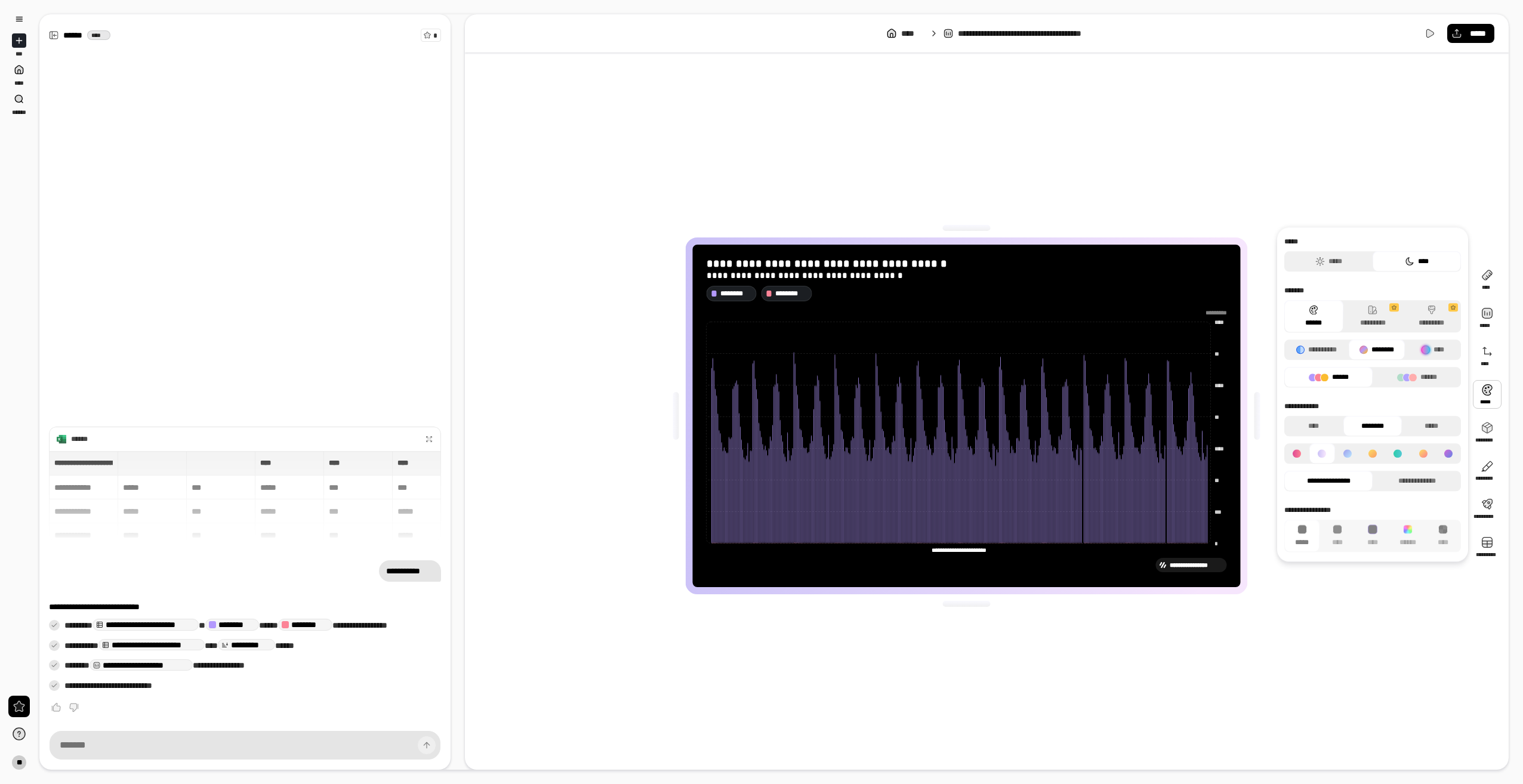 click on "******" at bounding box center (1328, 377) 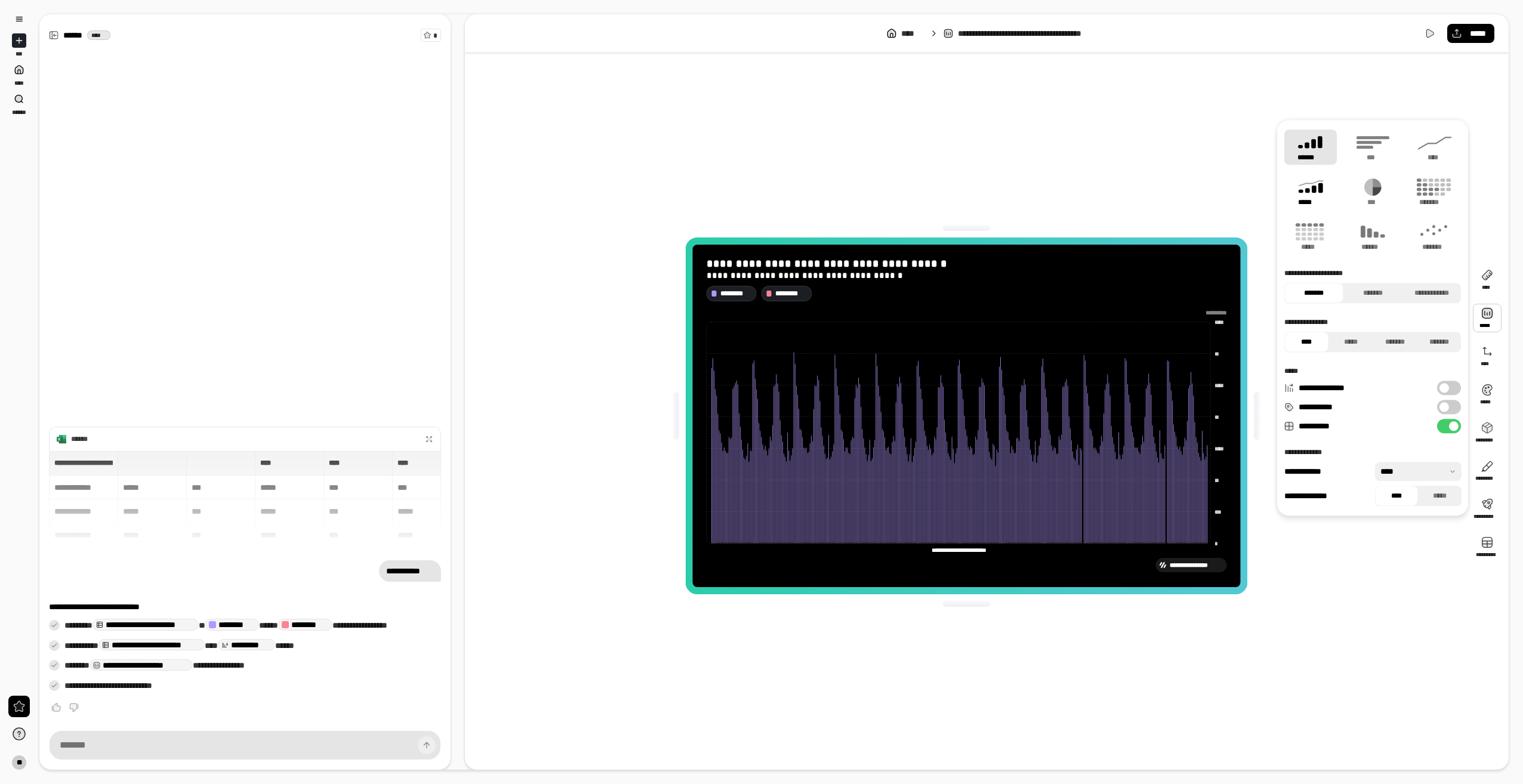 click 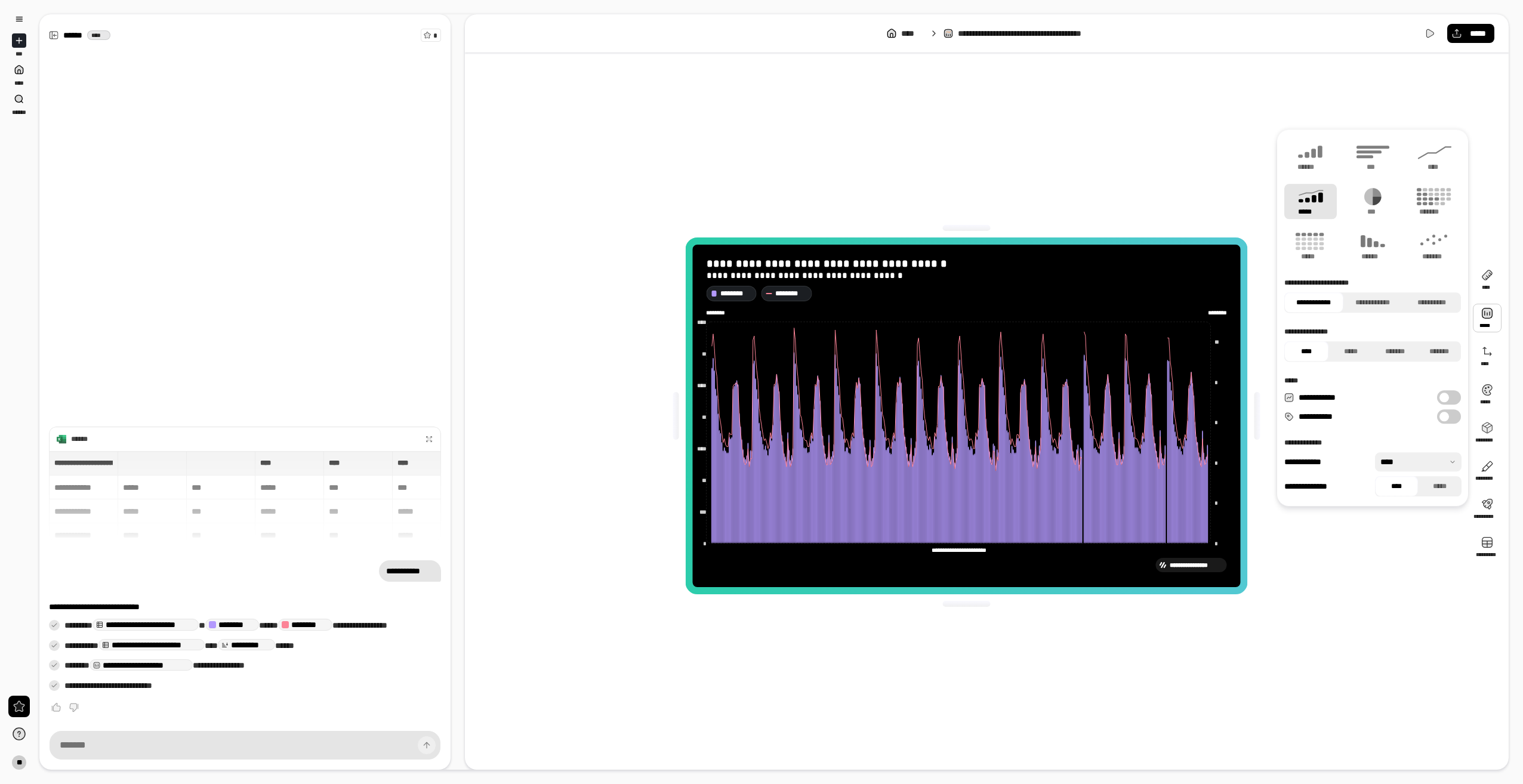 type on "********" 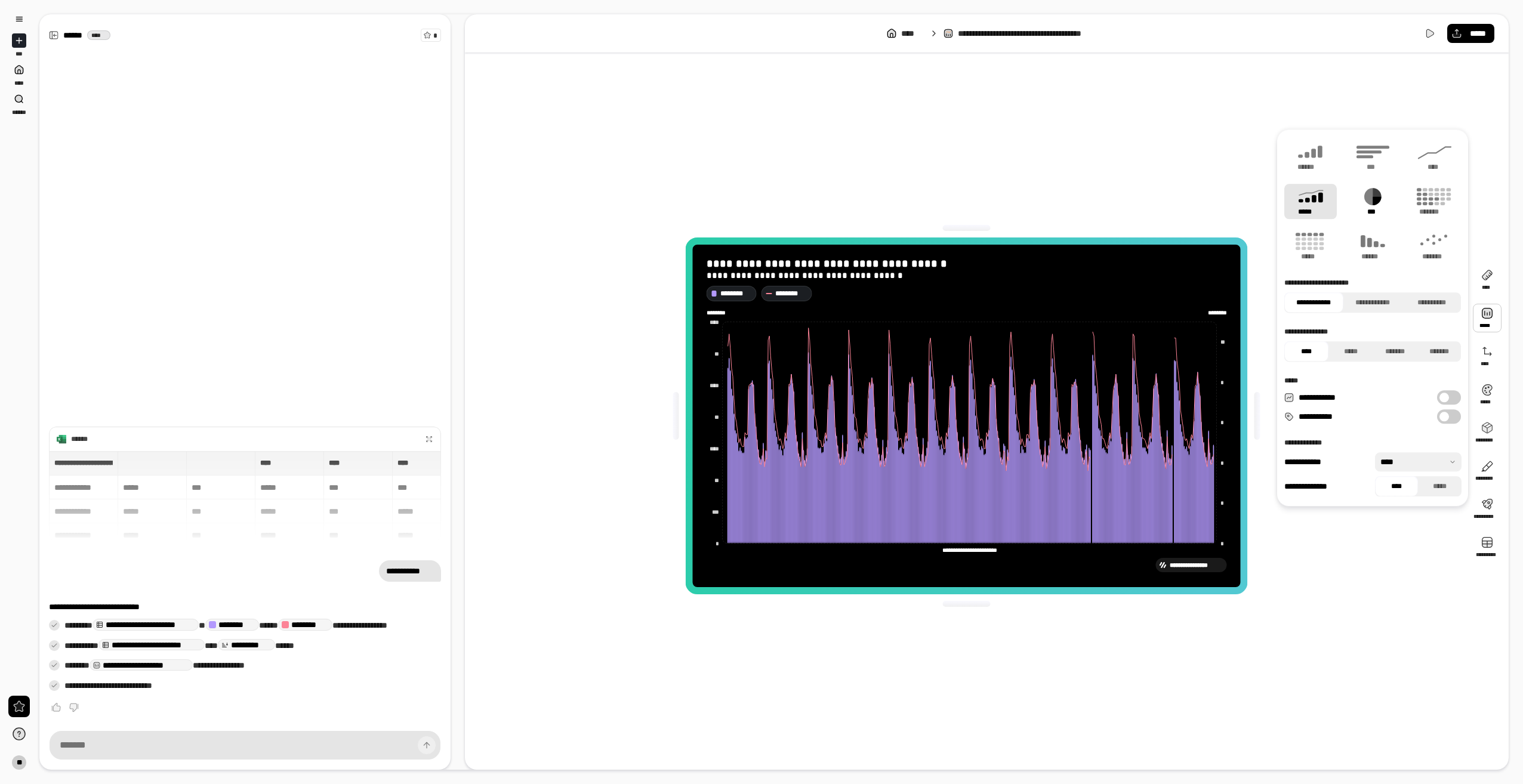 click 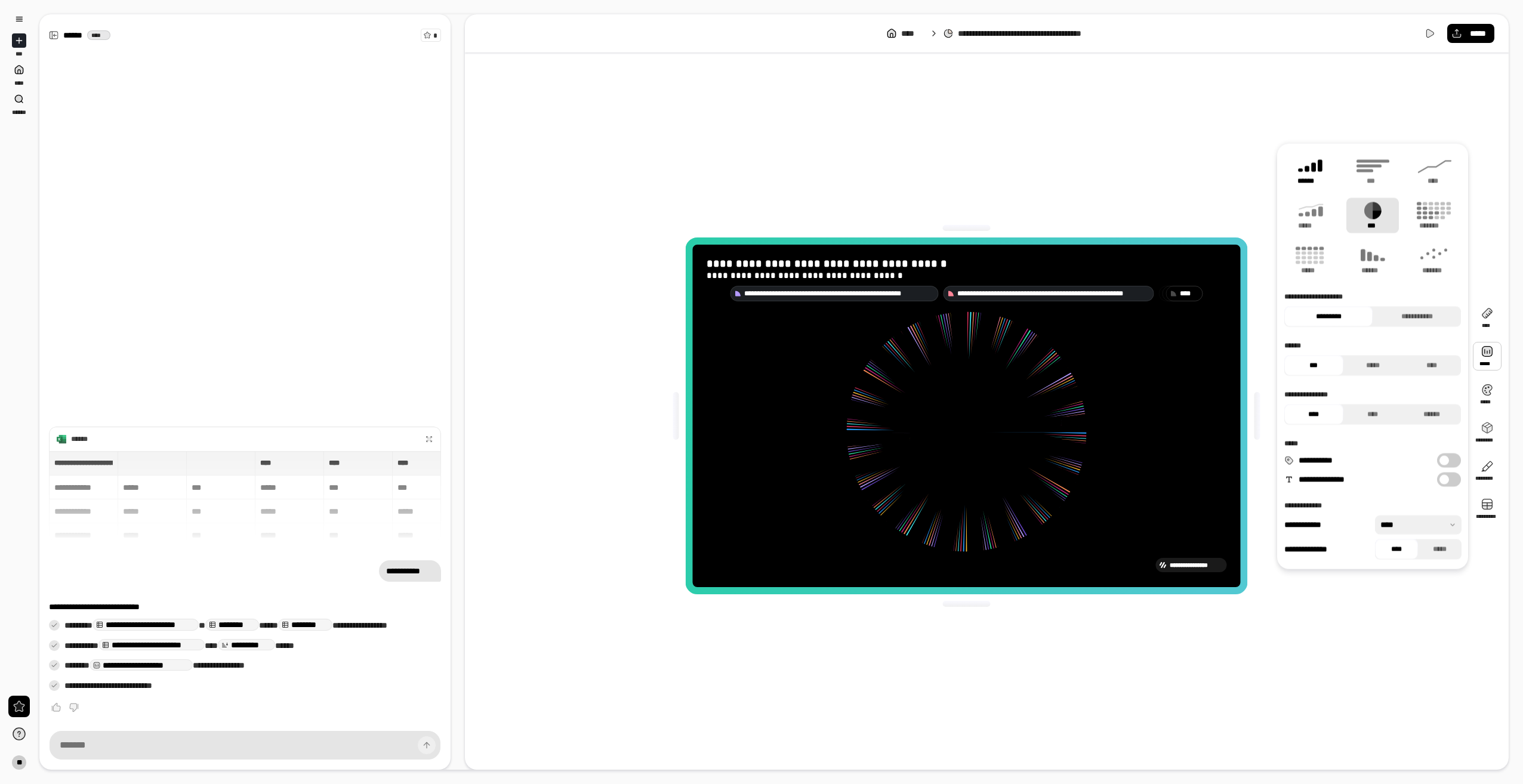 click 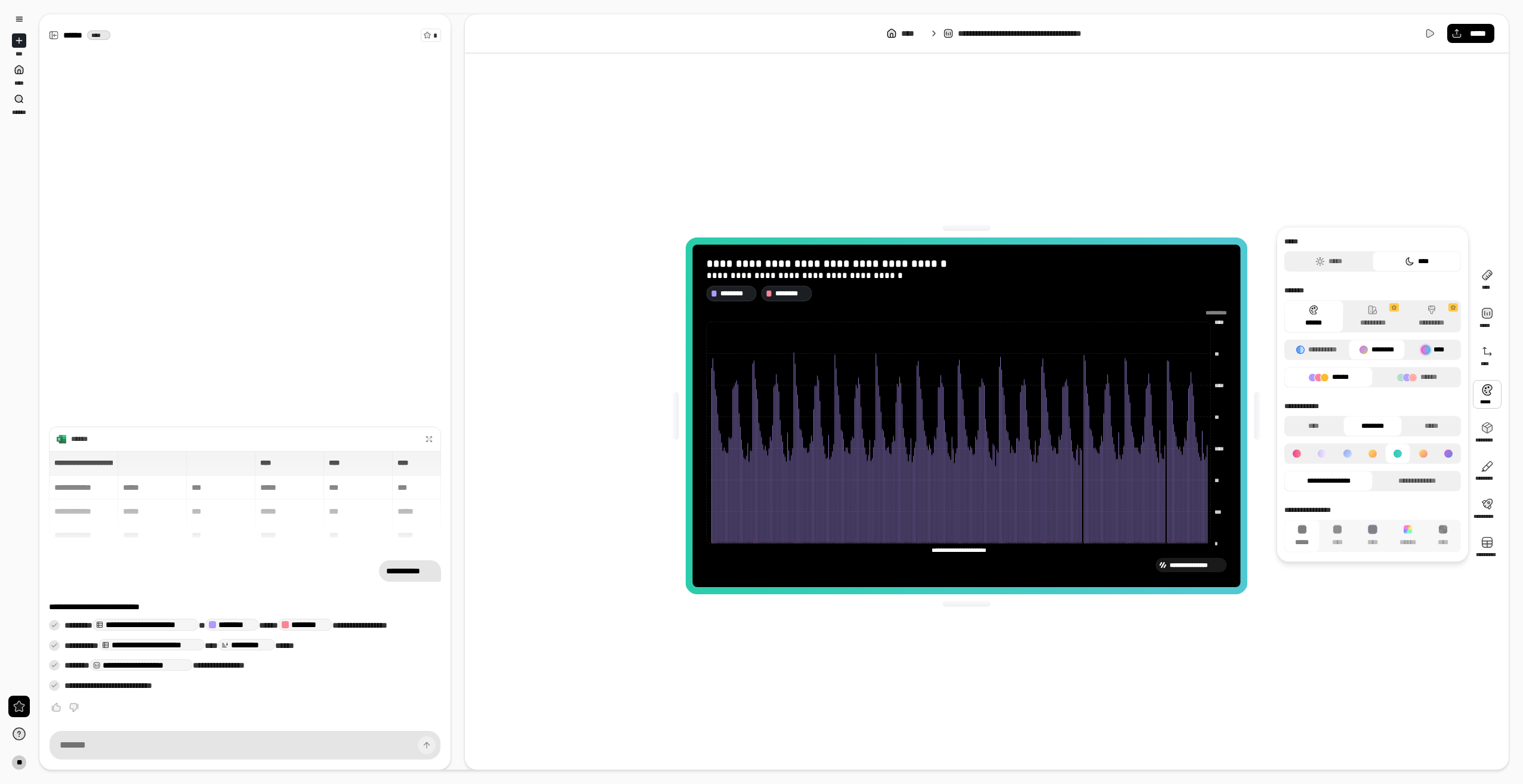 click at bounding box center (1426, 350) 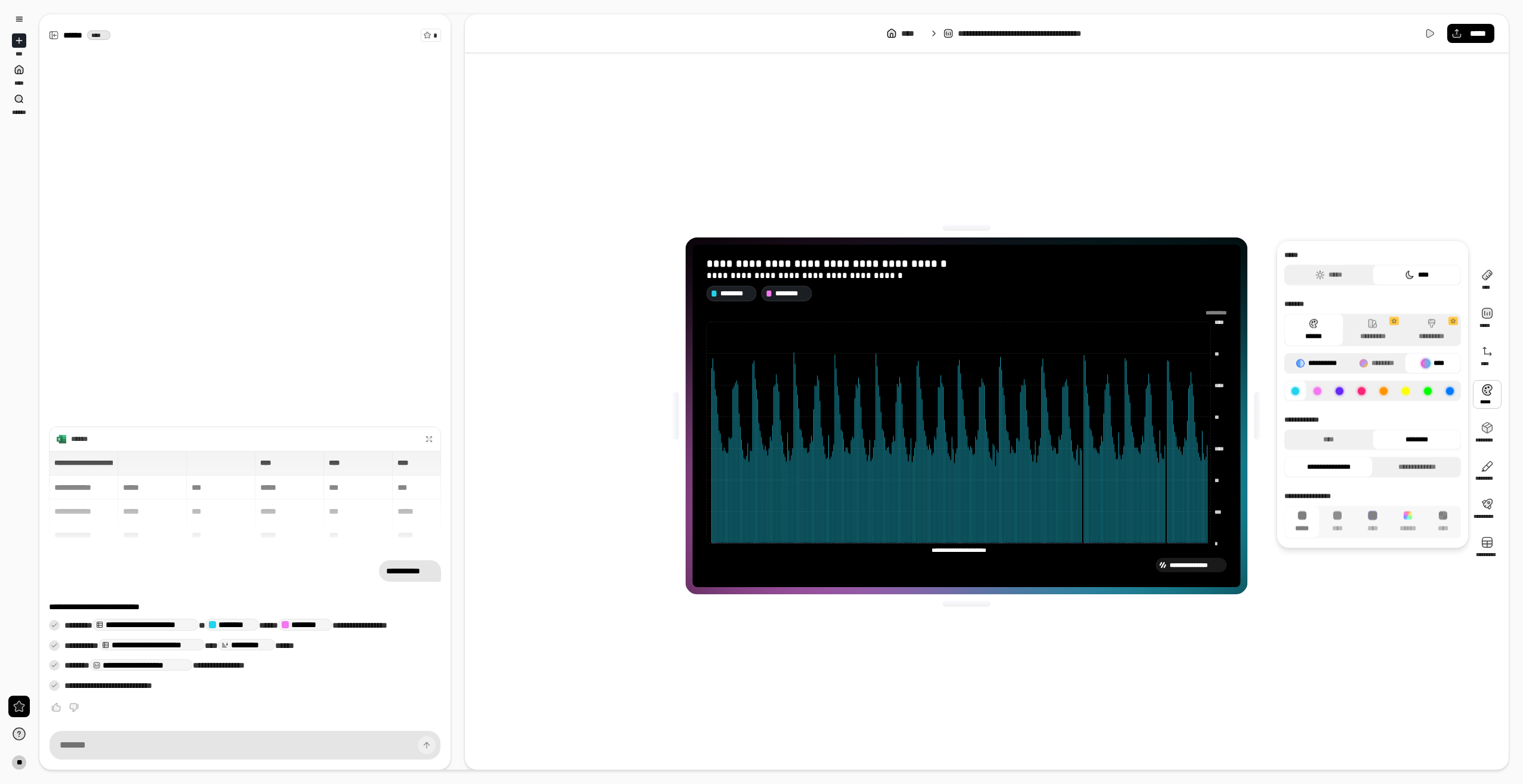 click on "**********" at bounding box center [1317, 363] 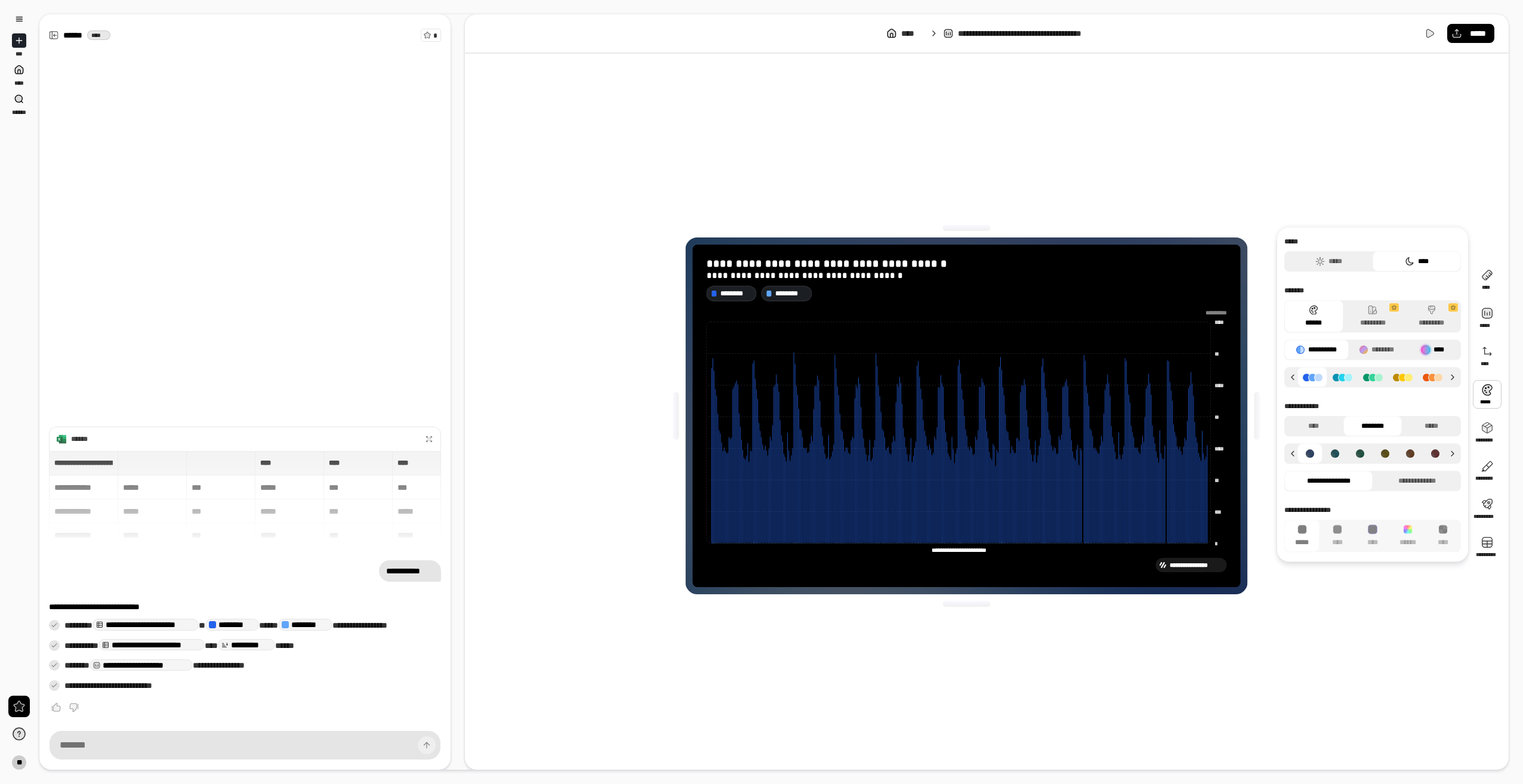 click on "****" at bounding box center (1433, 350) 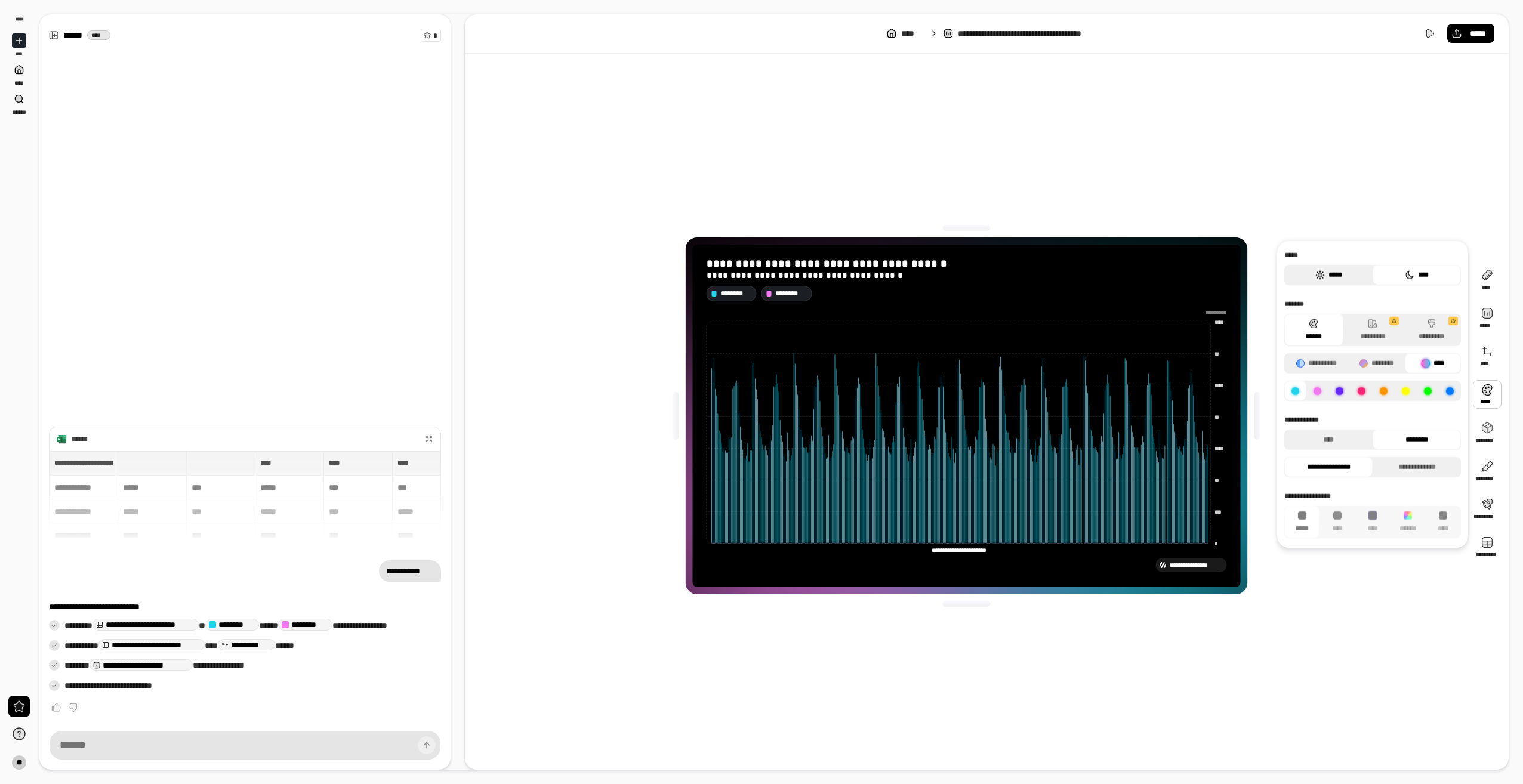 click on "*****" at bounding box center [1328, 275] 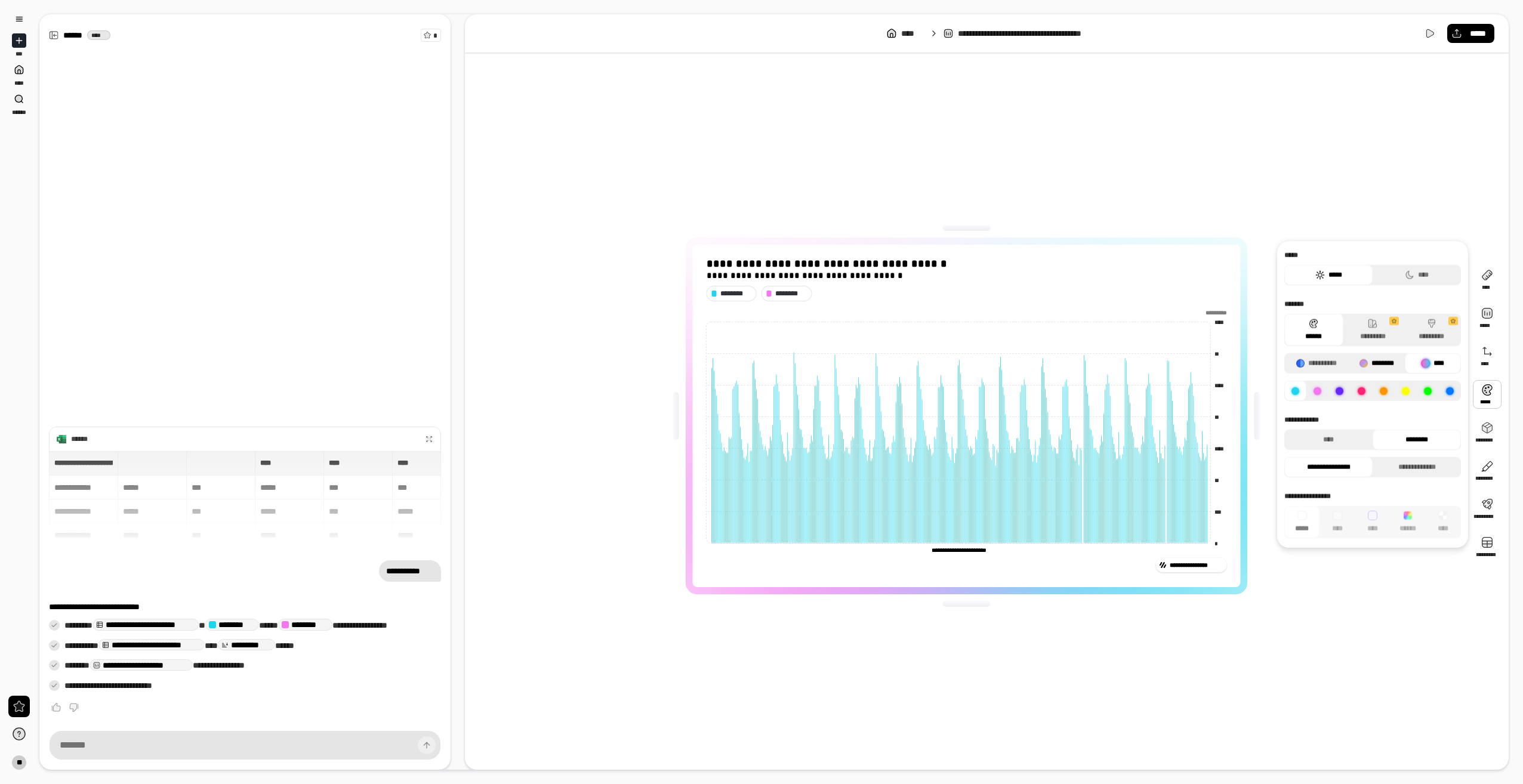 click on "********" at bounding box center (1377, 363) 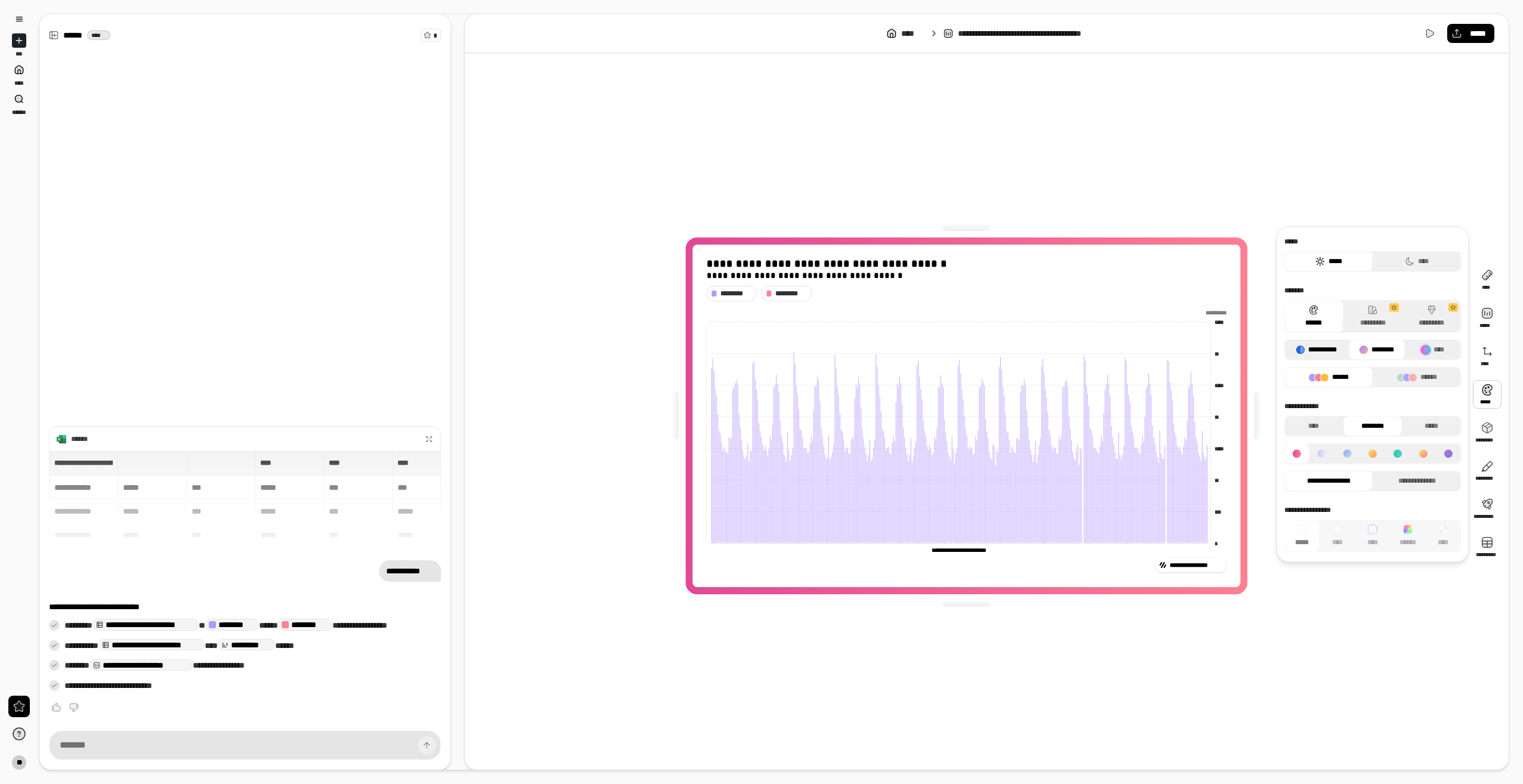 click on "**********" at bounding box center [1317, 350] 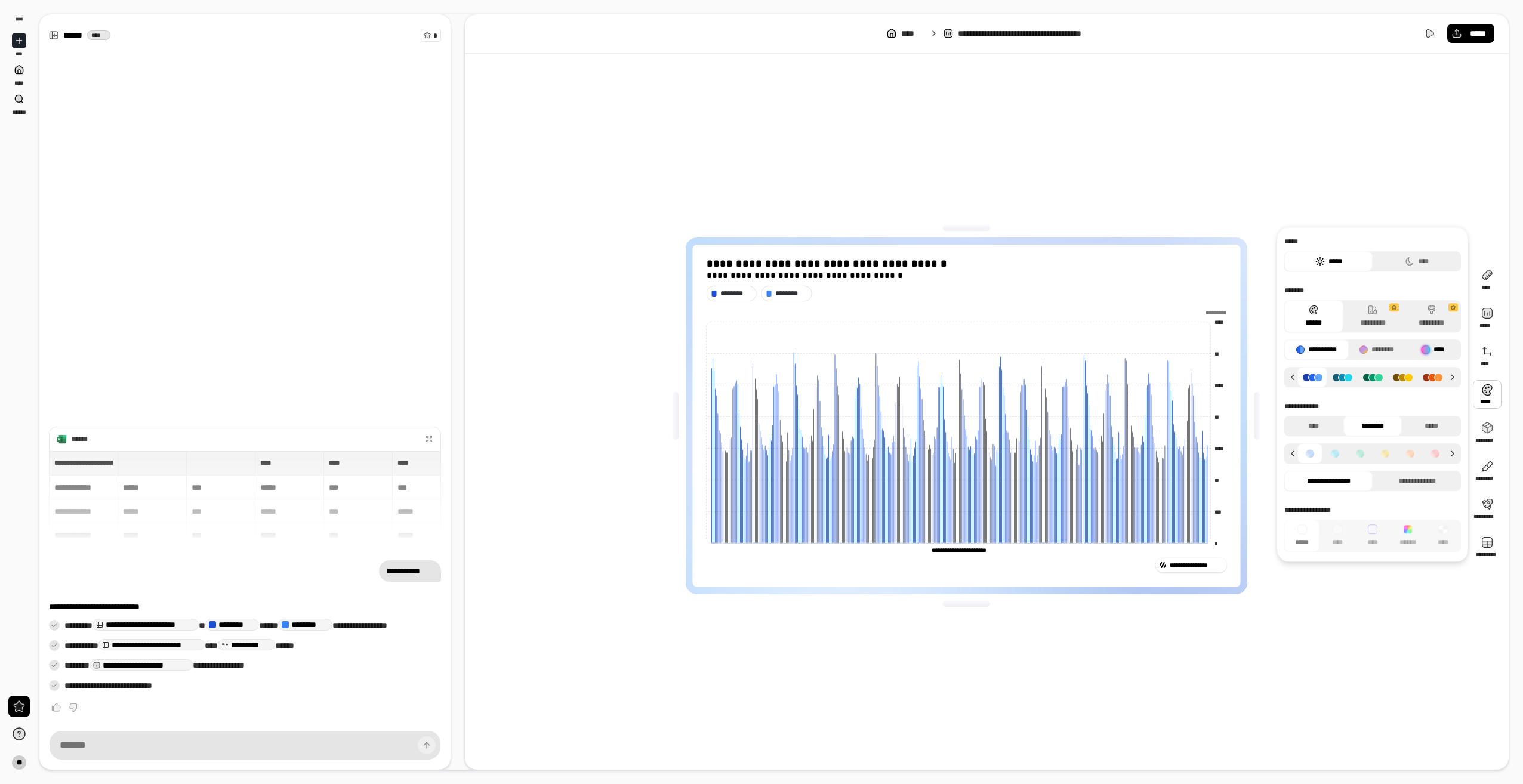 click on "****" at bounding box center (1433, 350) 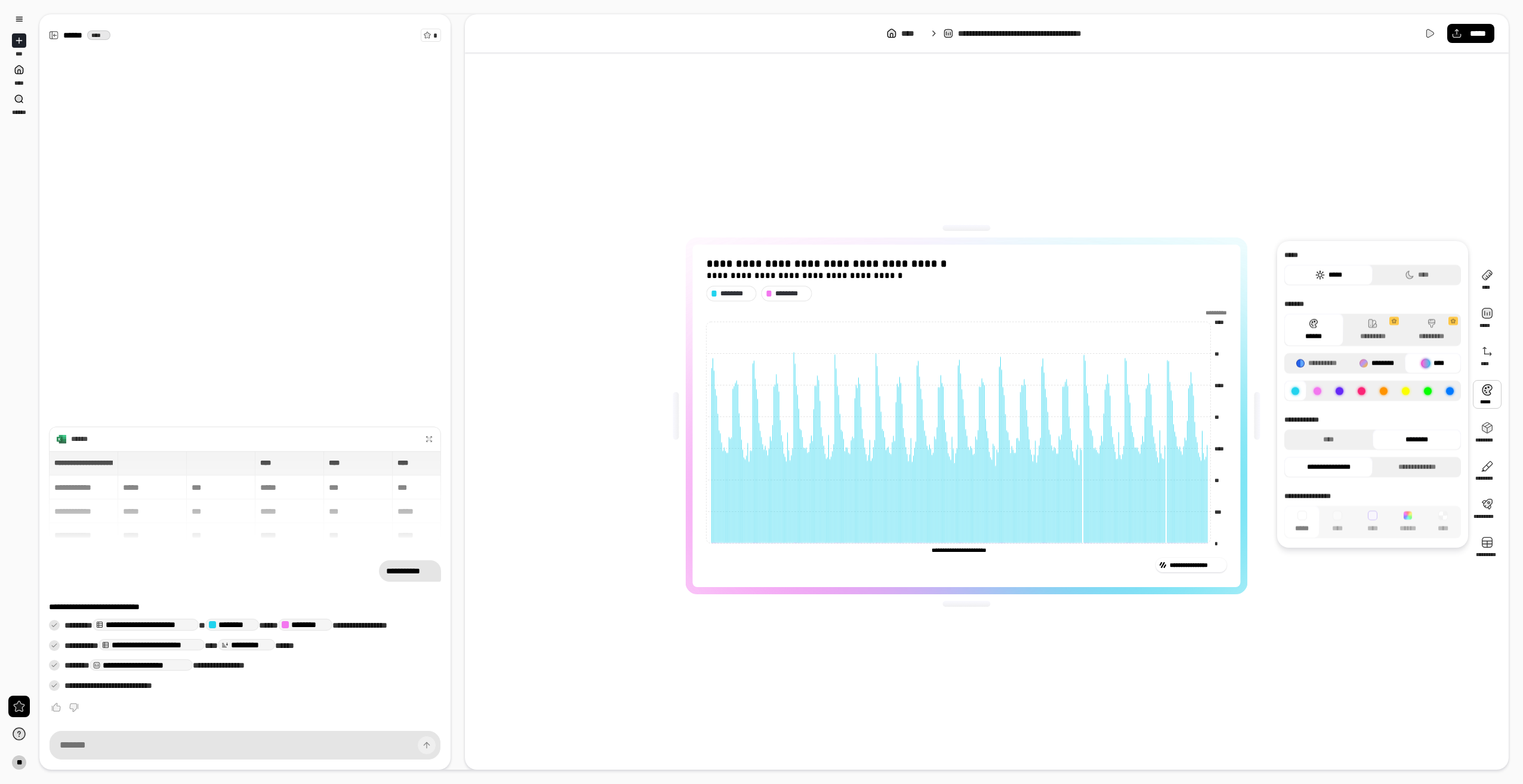 click on "********" at bounding box center [1377, 363] 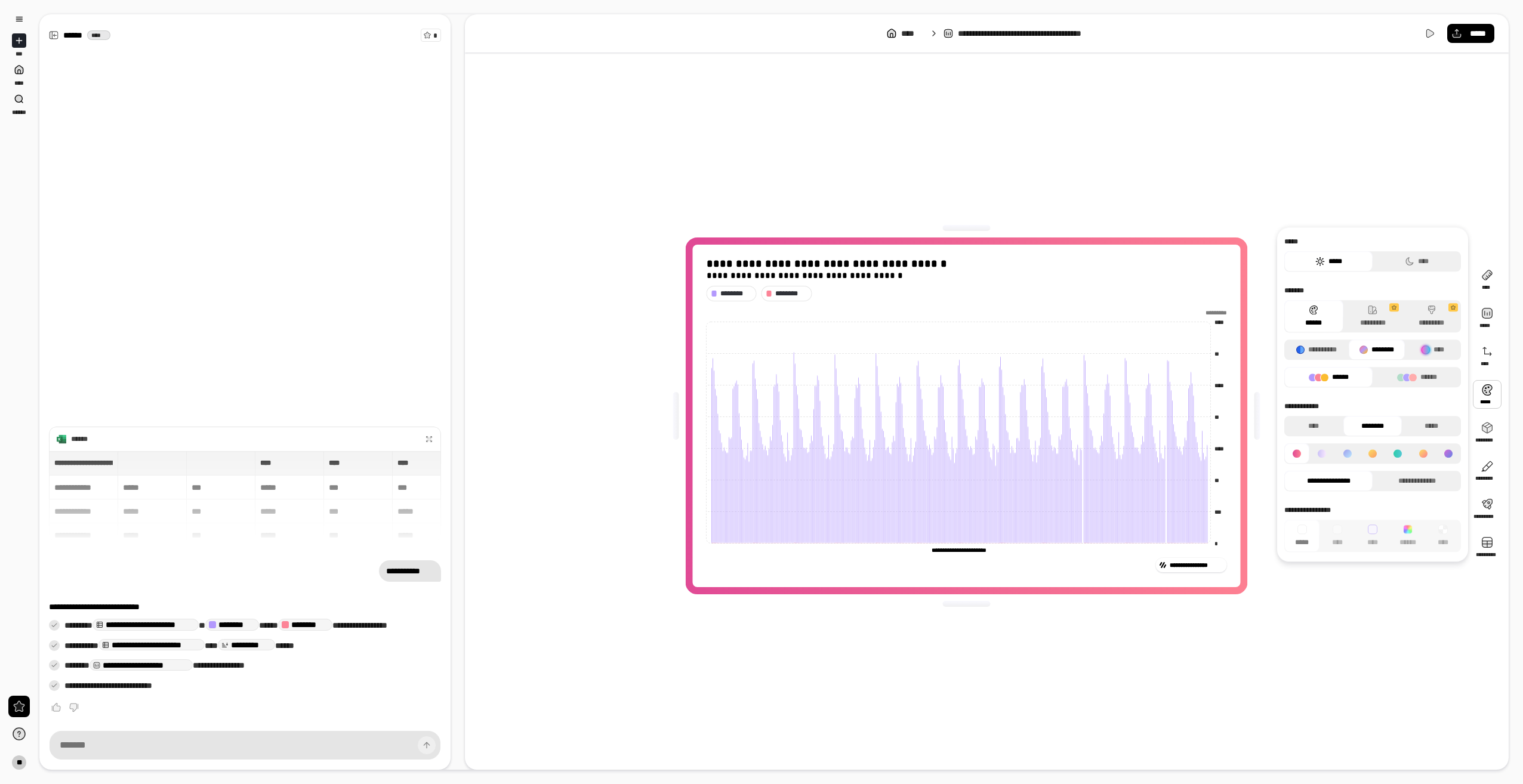 click on "******" at bounding box center (1328, 377) 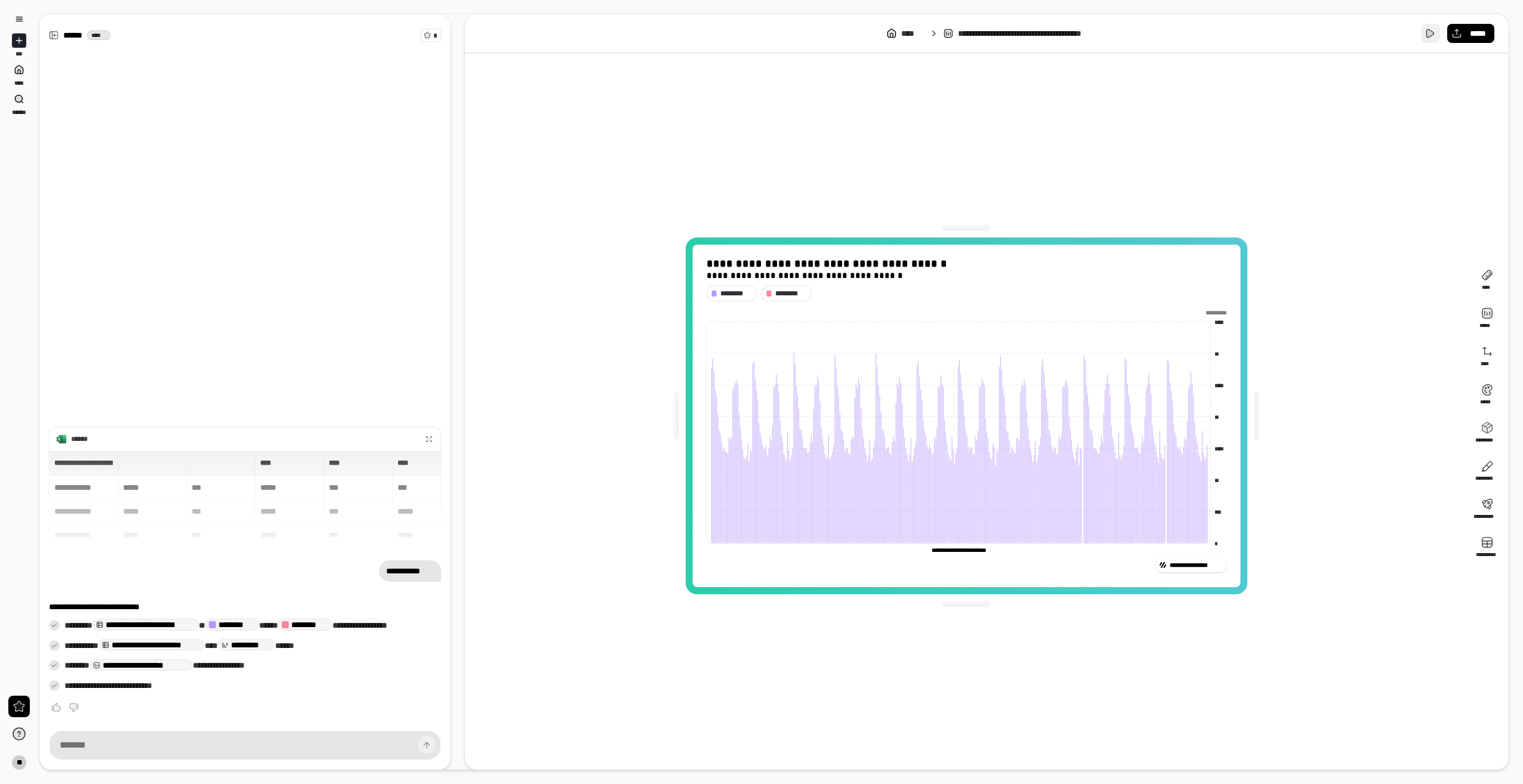 click at bounding box center (1430, 33) 